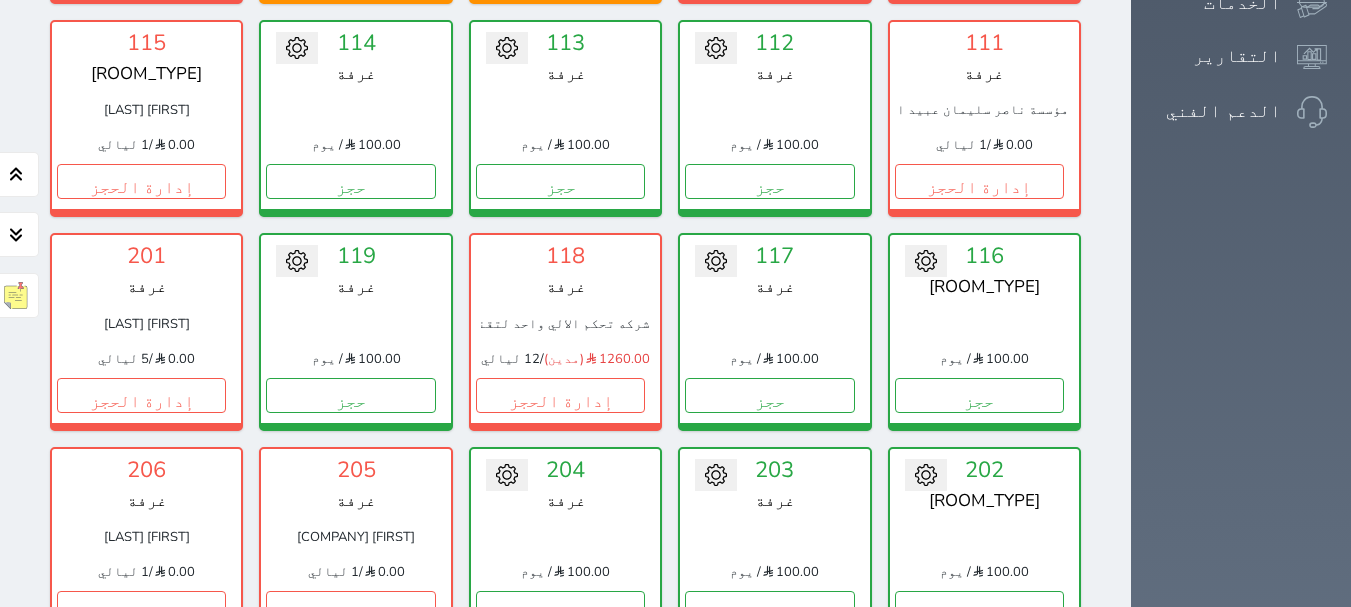 scroll, scrollTop: 778, scrollLeft: 0, axis: vertical 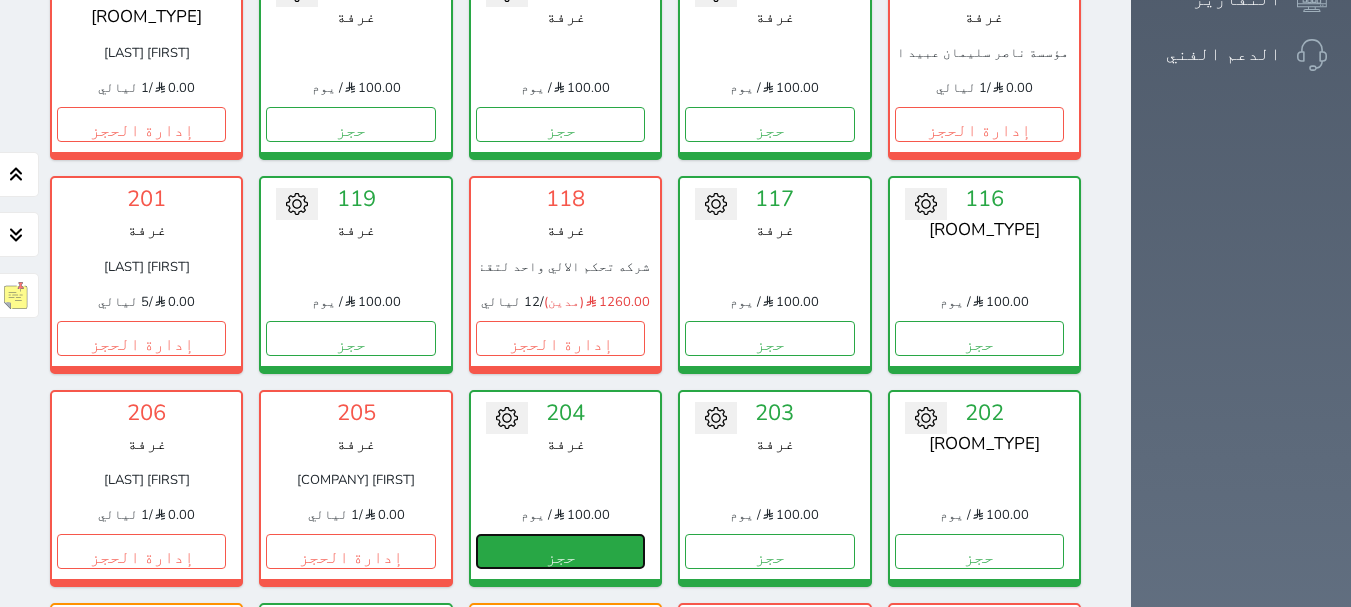 click on "حجز" at bounding box center [560, 551] 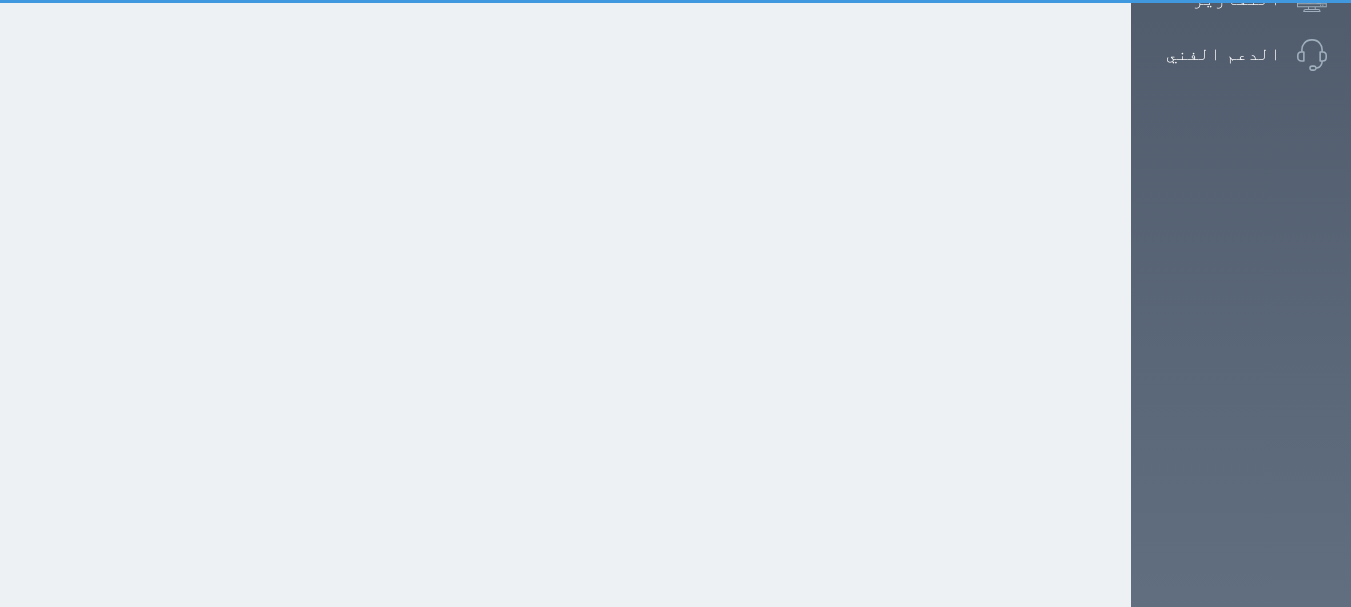 scroll, scrollTop: 169, scrollLeft: 0, axis: vertical 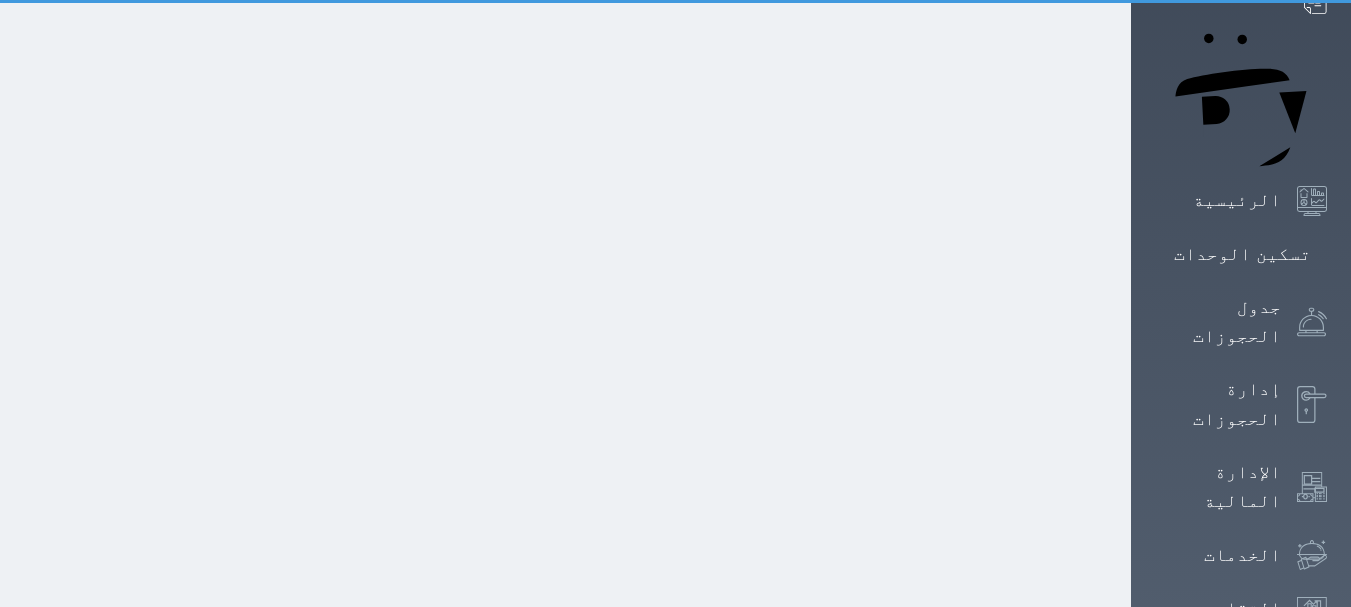 select on "1" 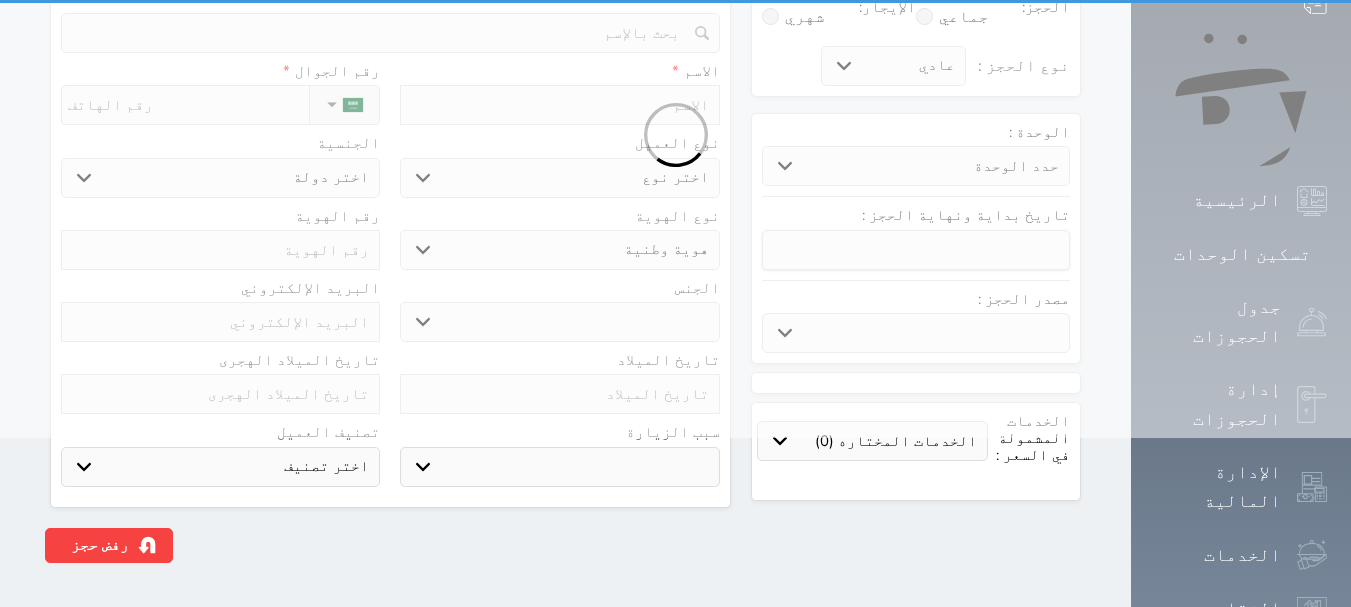 scroll, scrollTop: 0, scrollLeft: 0, axis: both 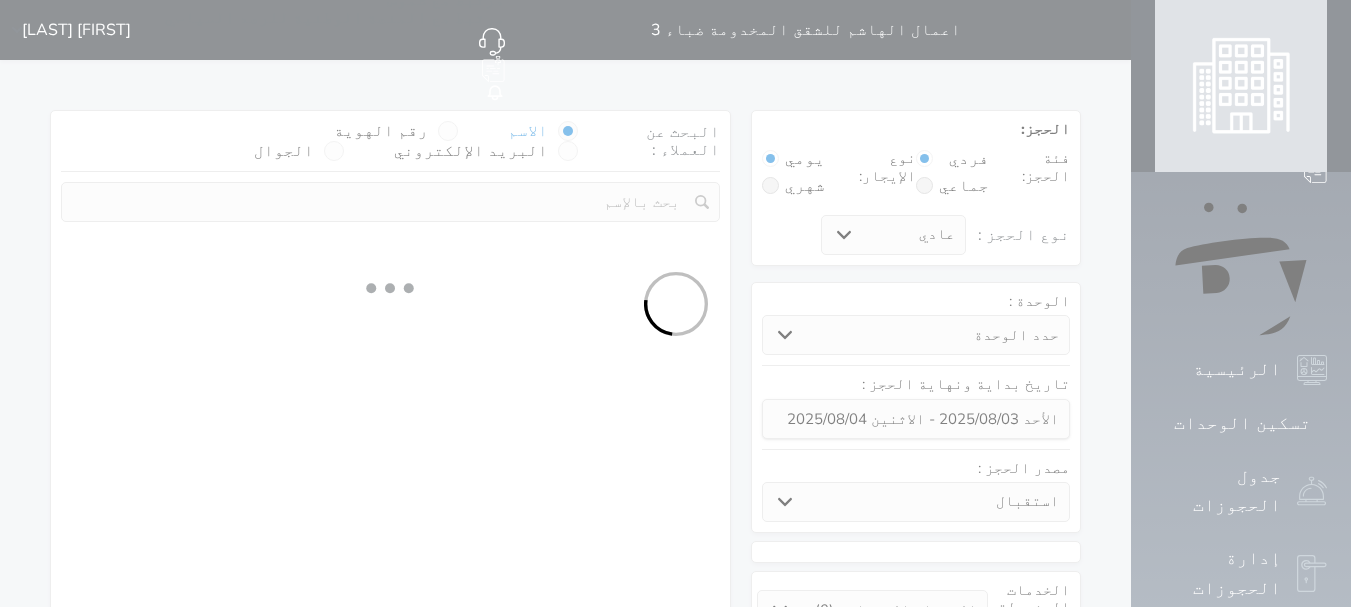 select 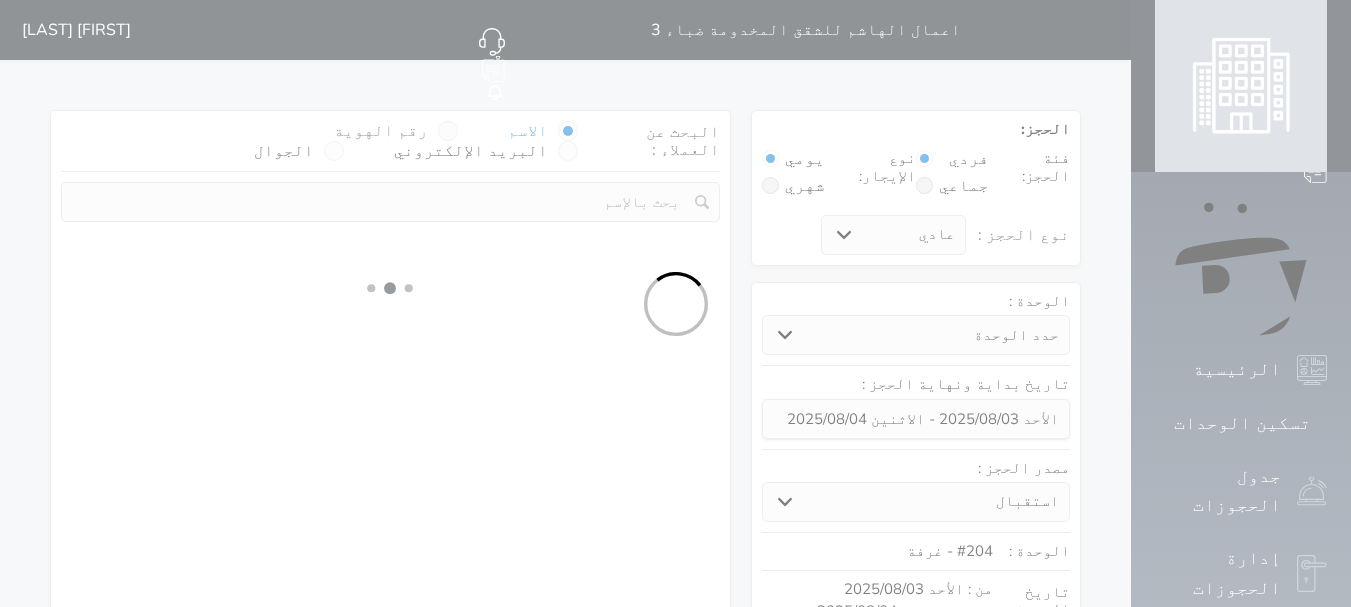 select on "1" 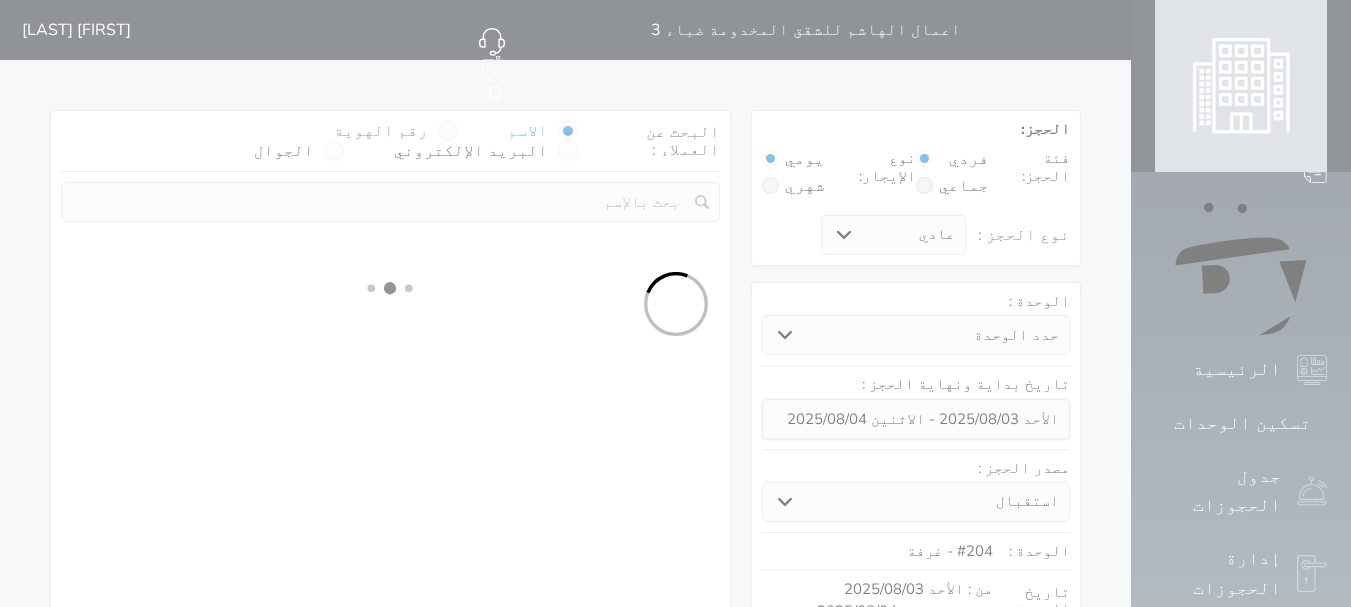 select on "113" 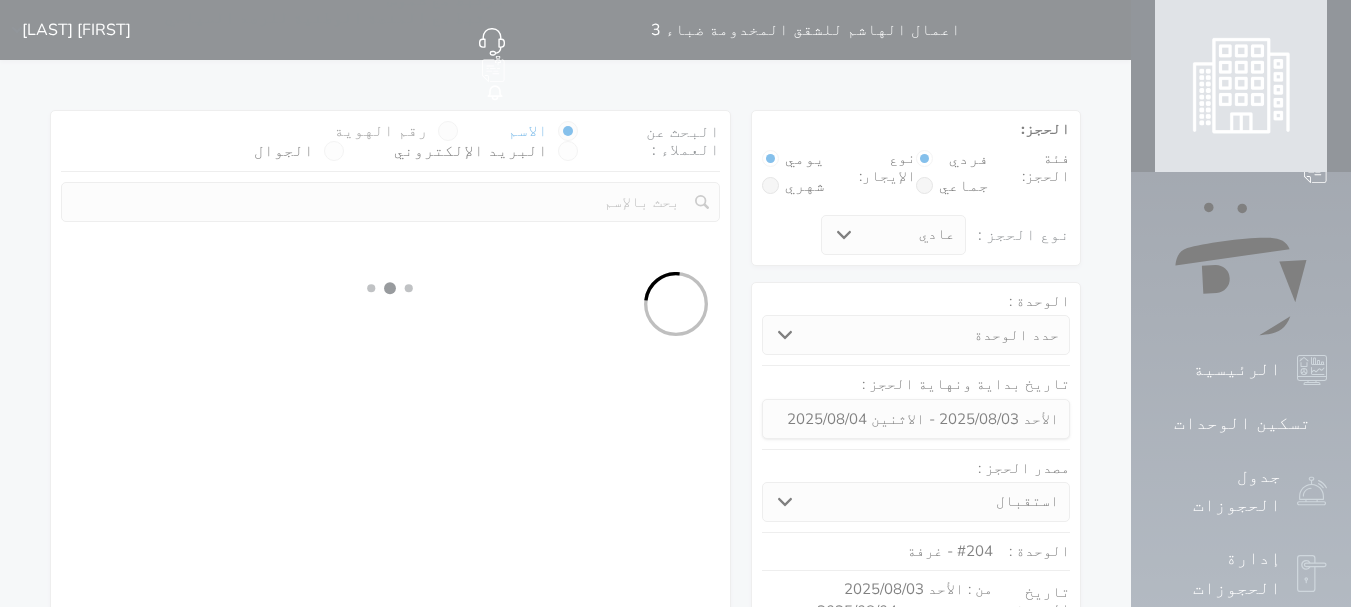 select on "1" 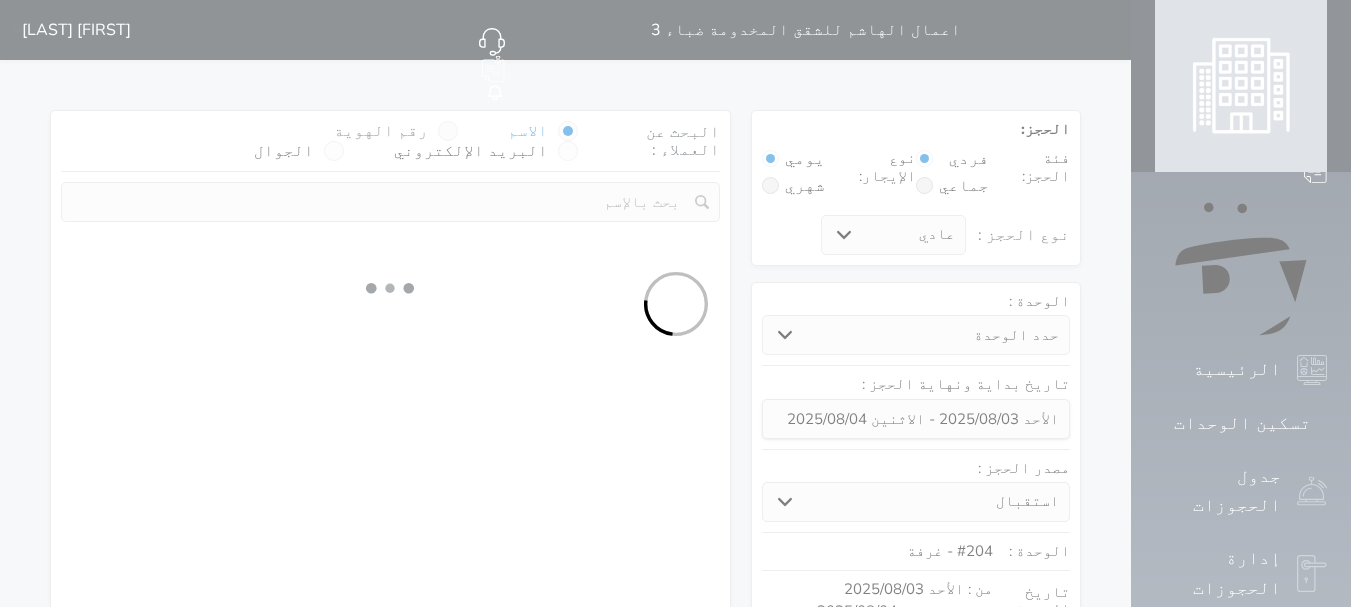 select 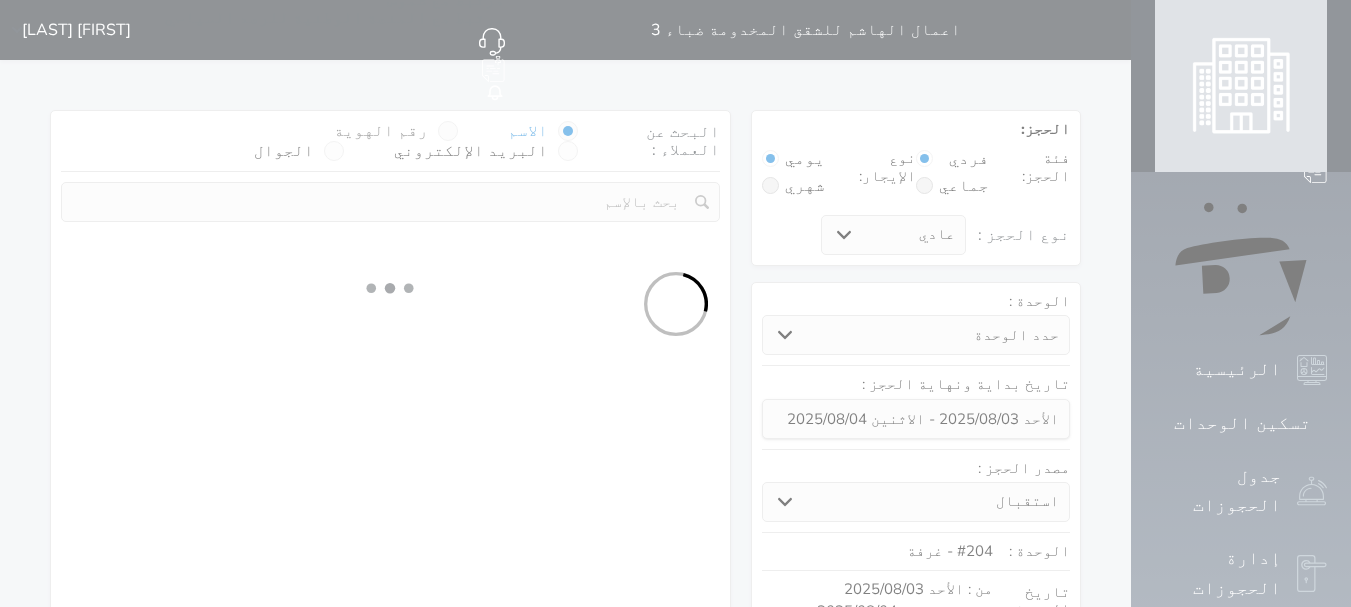 select on "7" 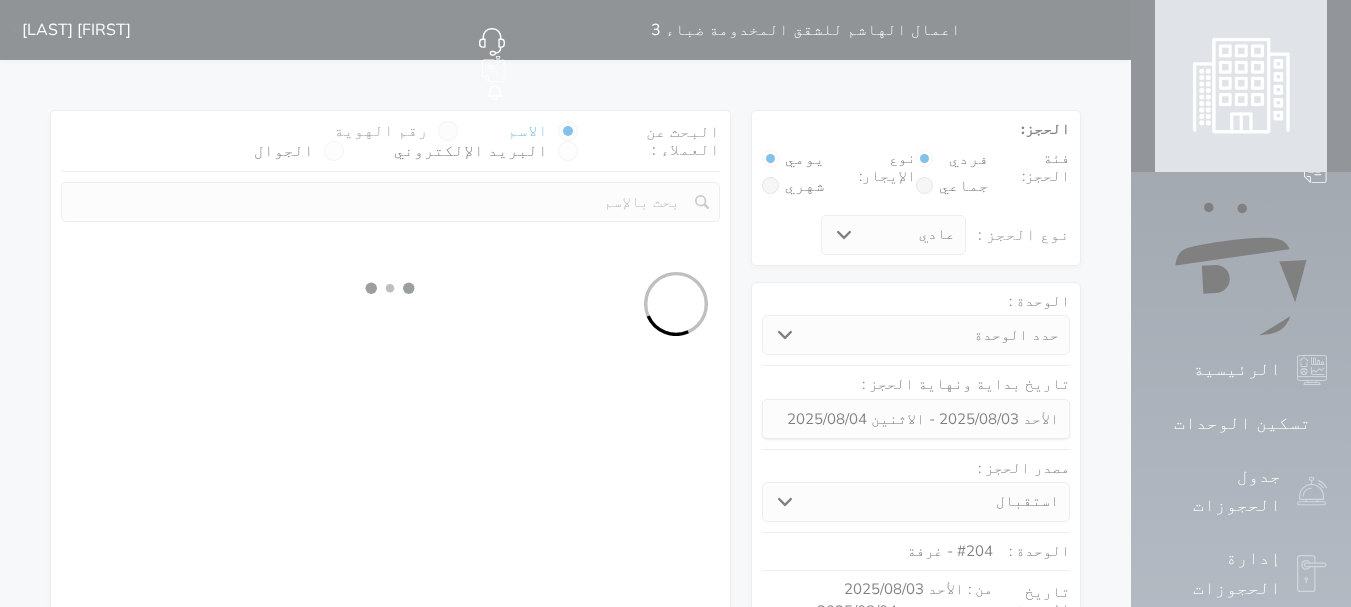 select 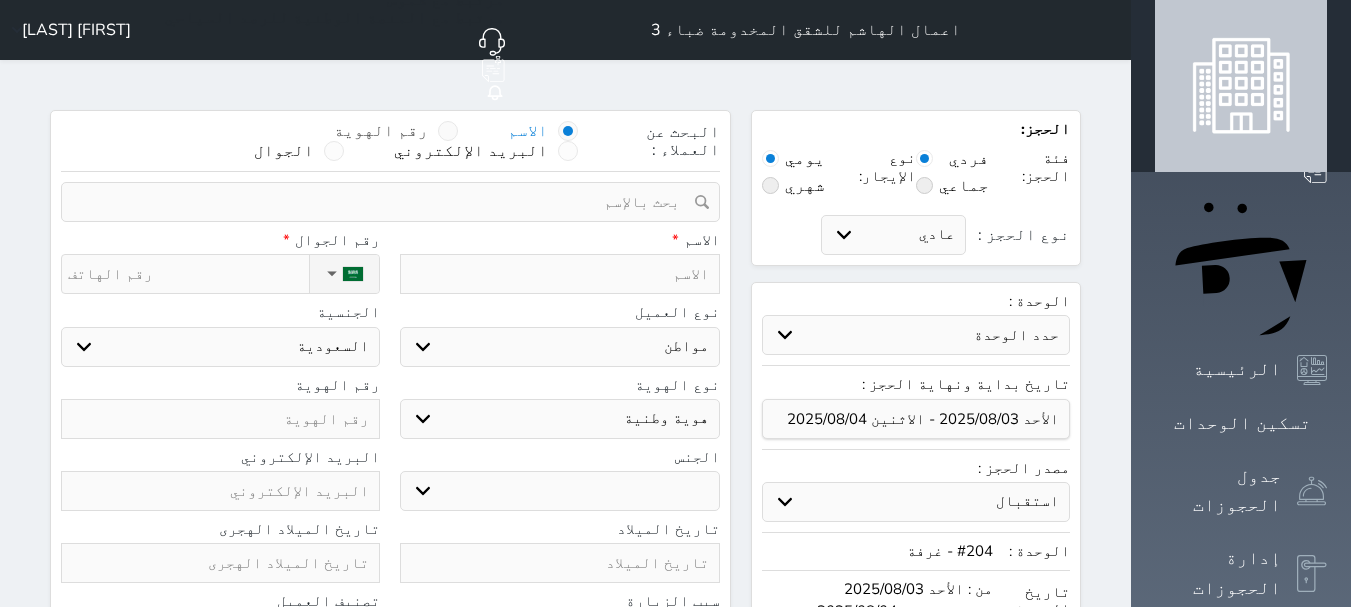 select 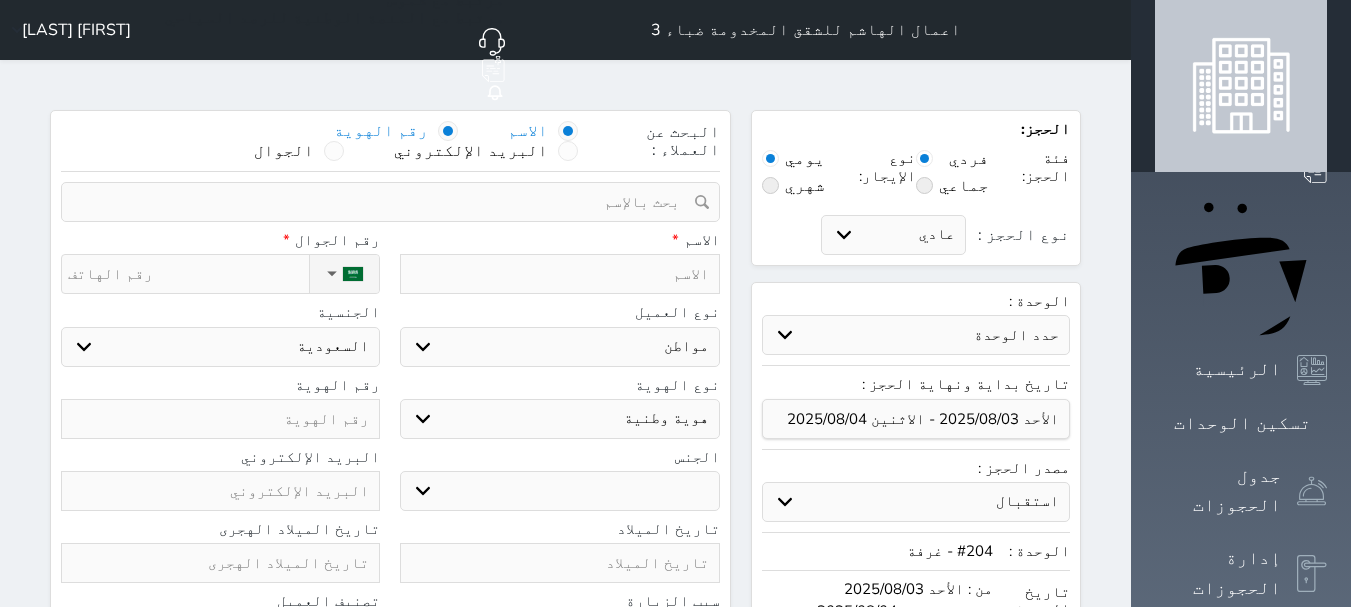 select 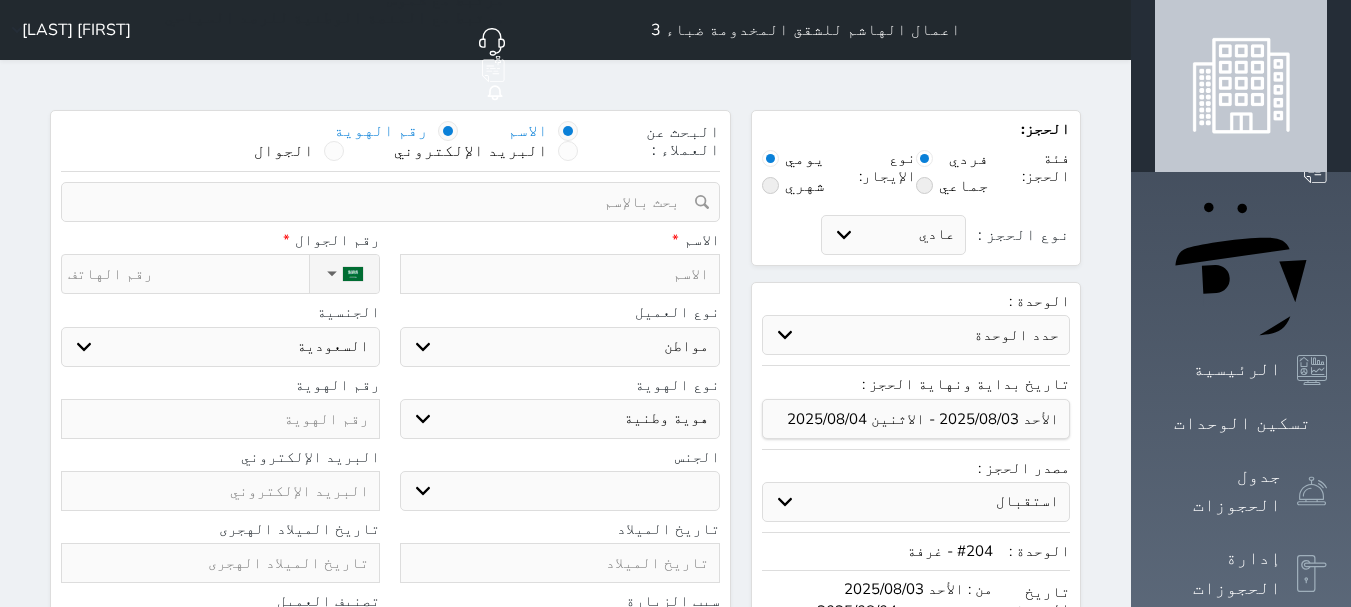 select 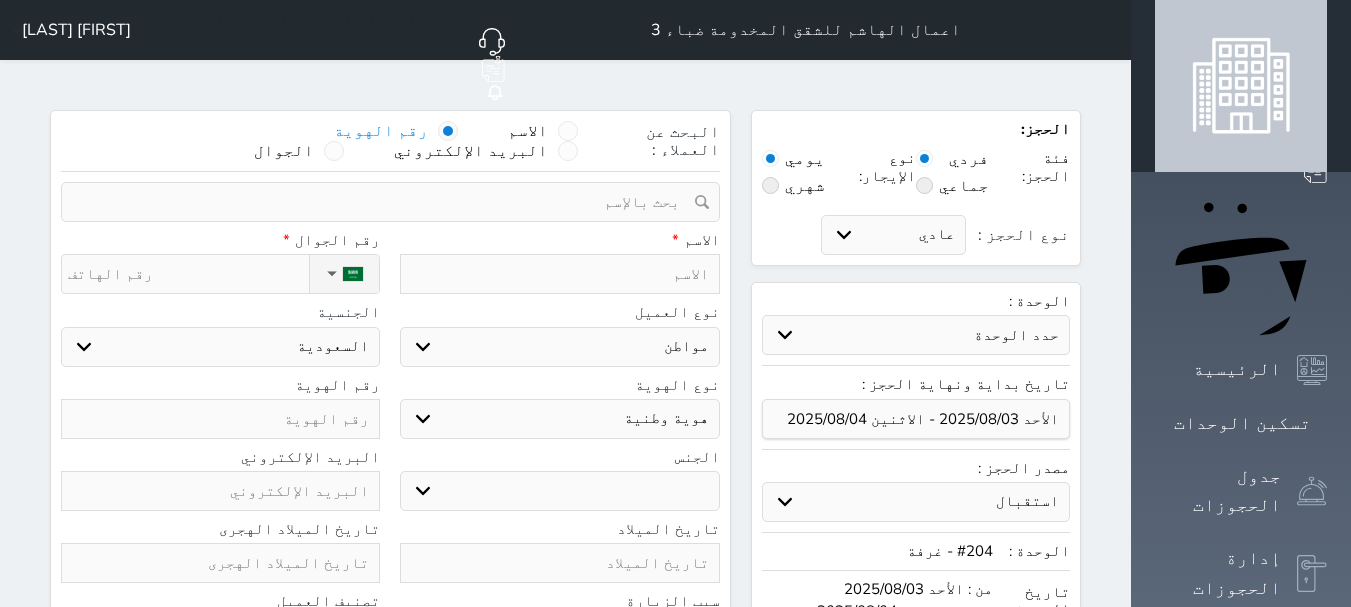 select 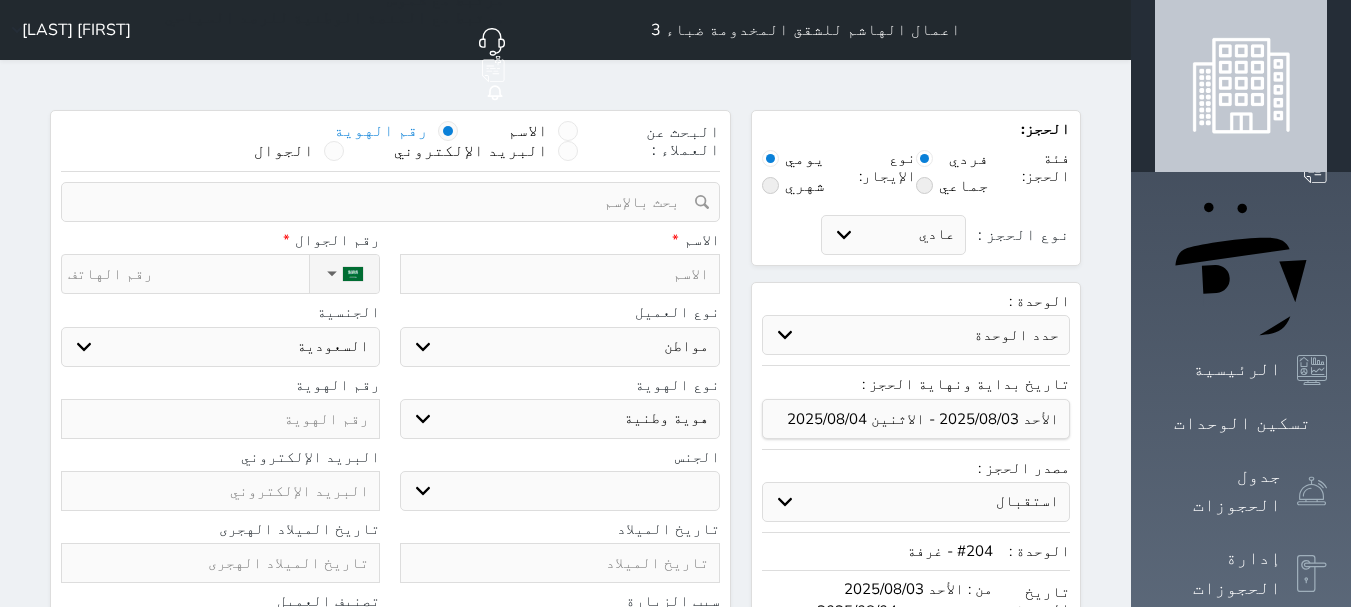 select 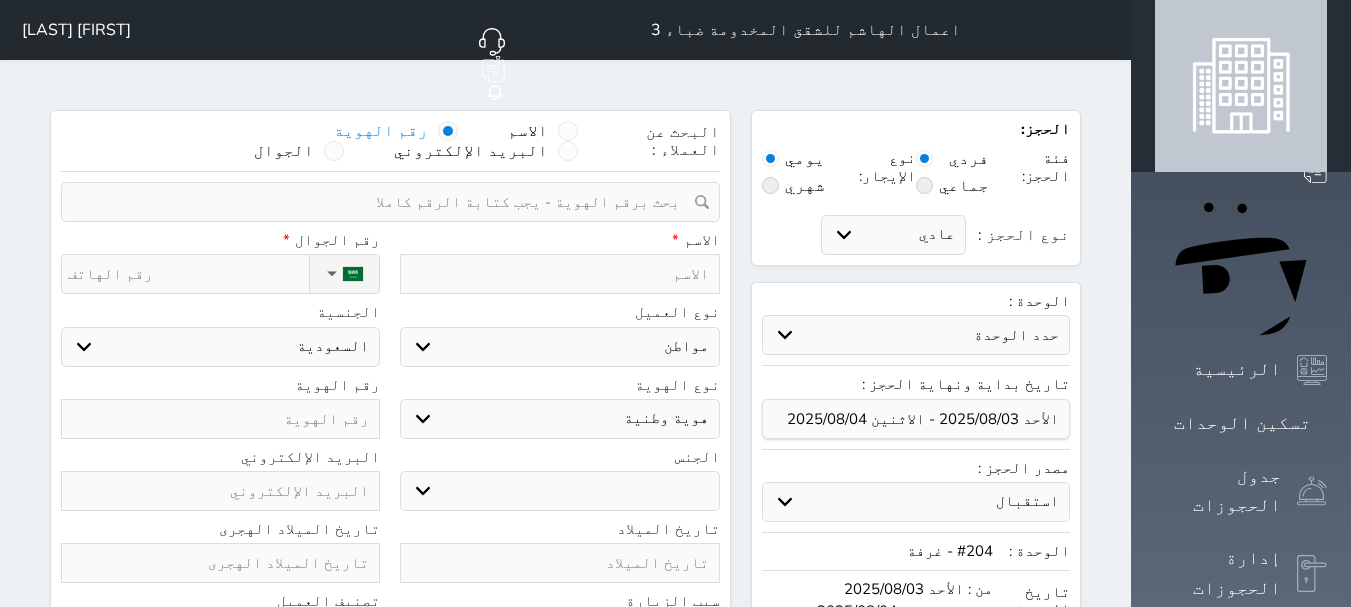 click at bounding box center [383, 202] 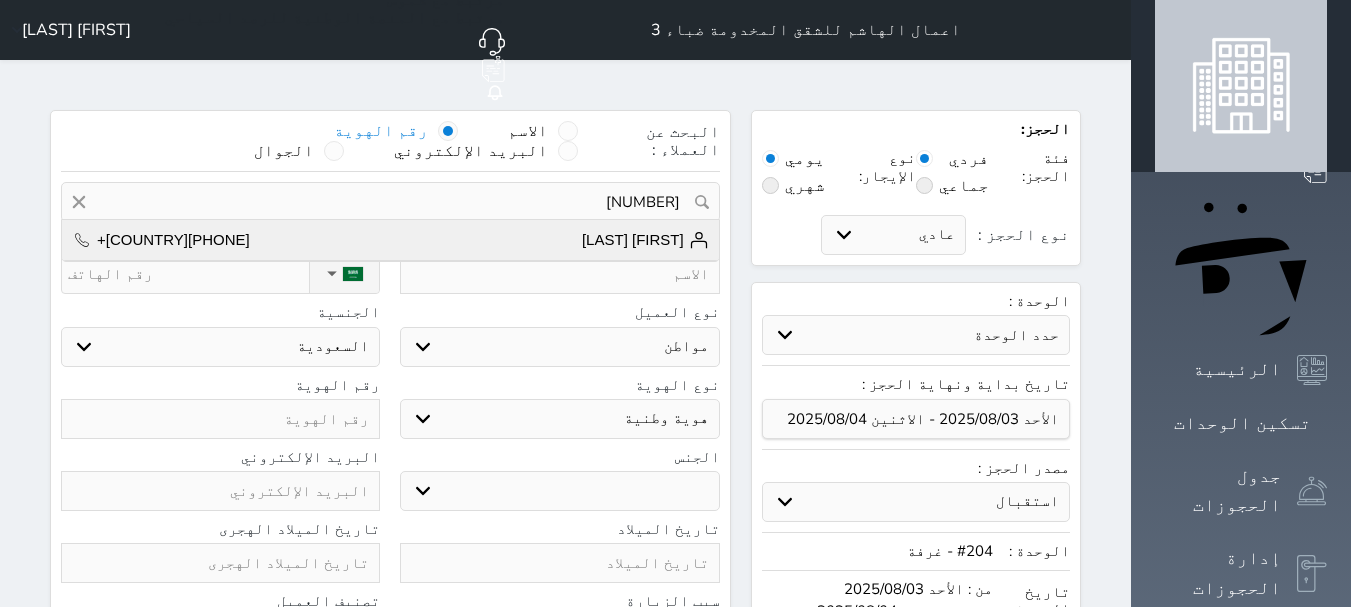 click on "[FIRST] [LAST]   +[COUNTRY][PHONE]" at bounding box center [390, 240] 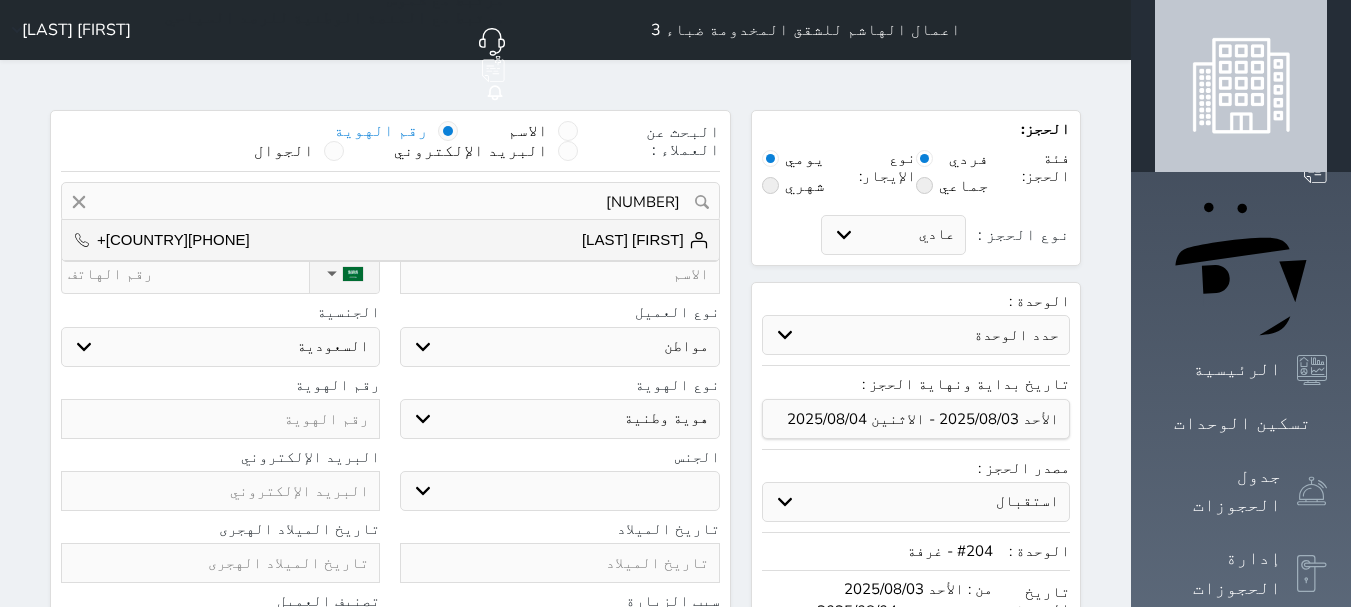 type on "[FIRST] [LAST]  ||  +[COUNTRY][PHONE]" 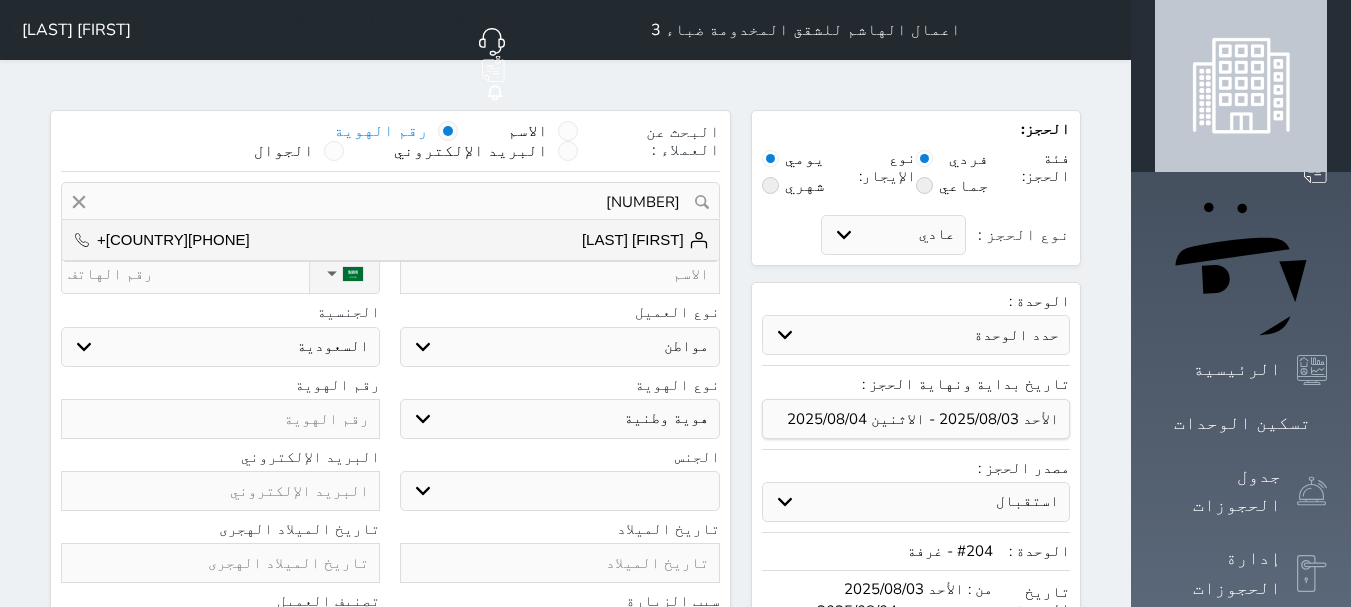 type on "[FIRST] [LAST]" 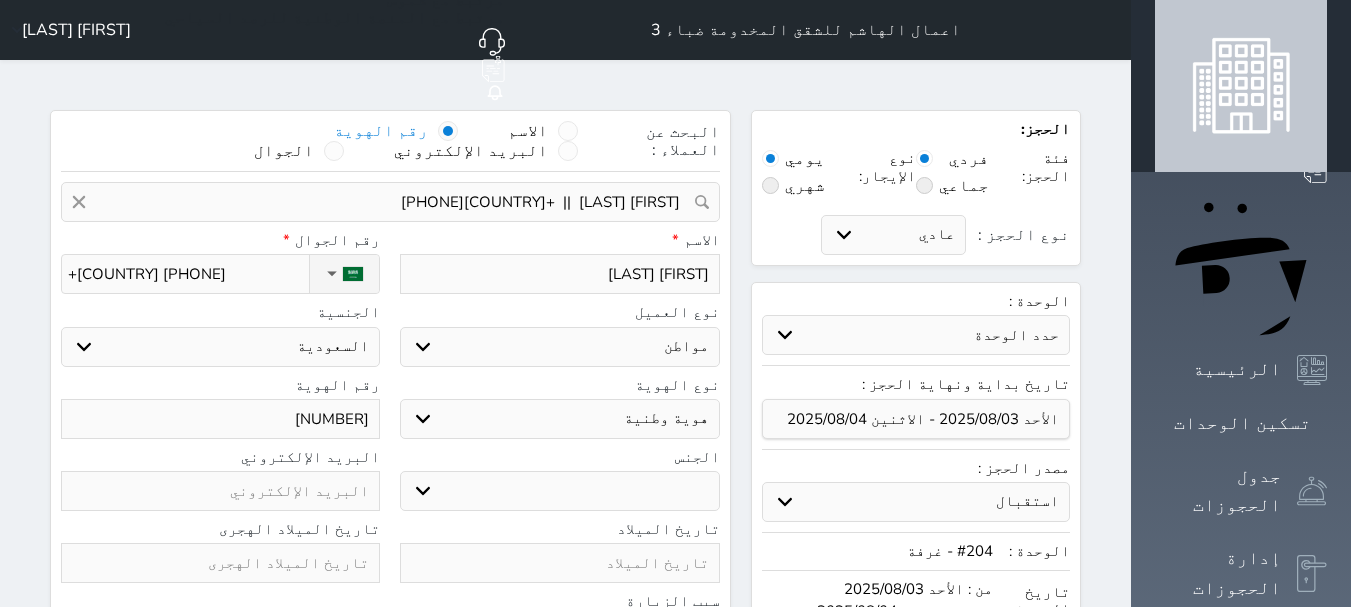 select 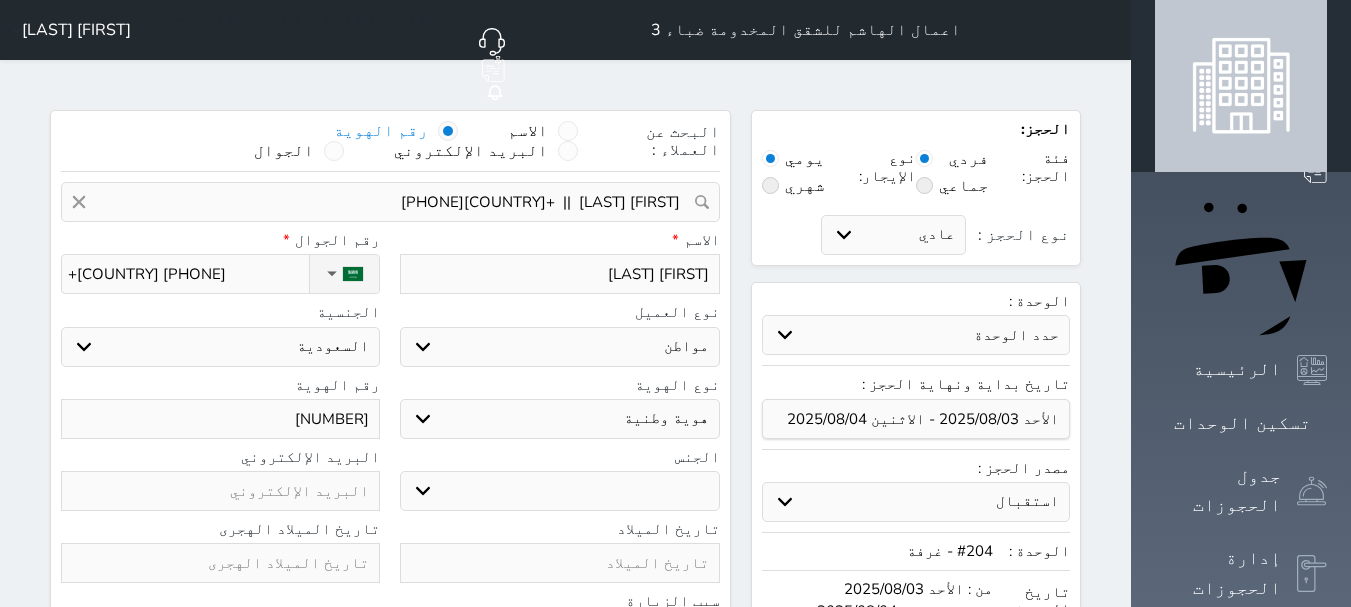 select 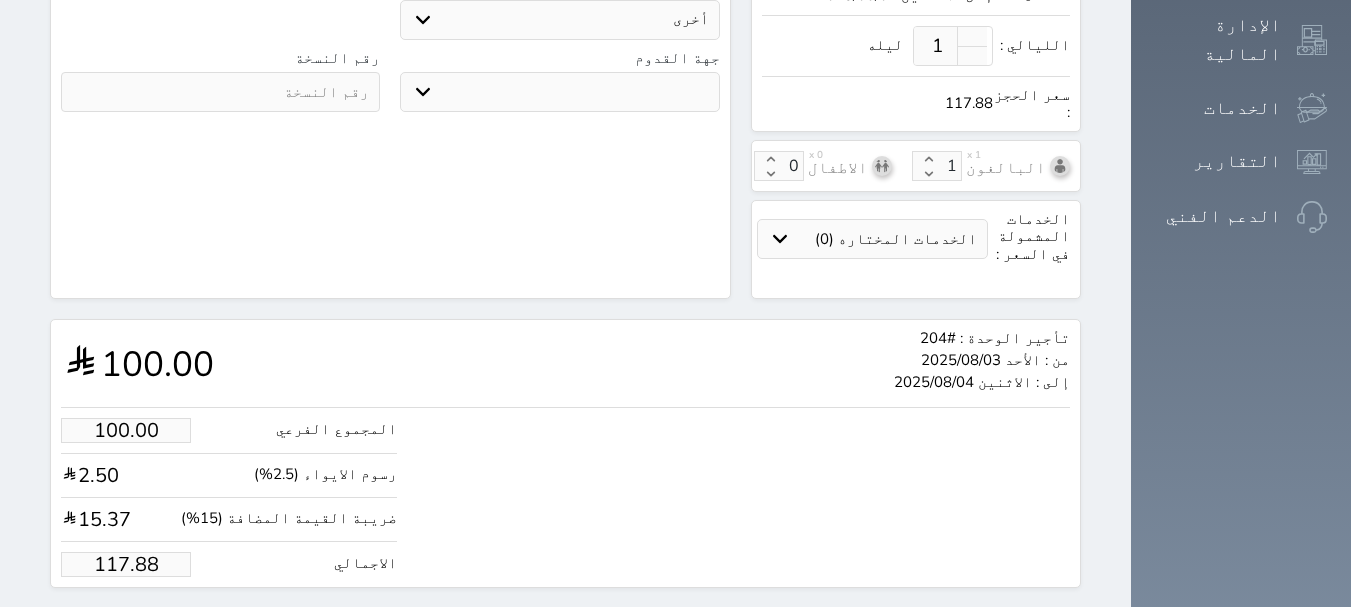 select 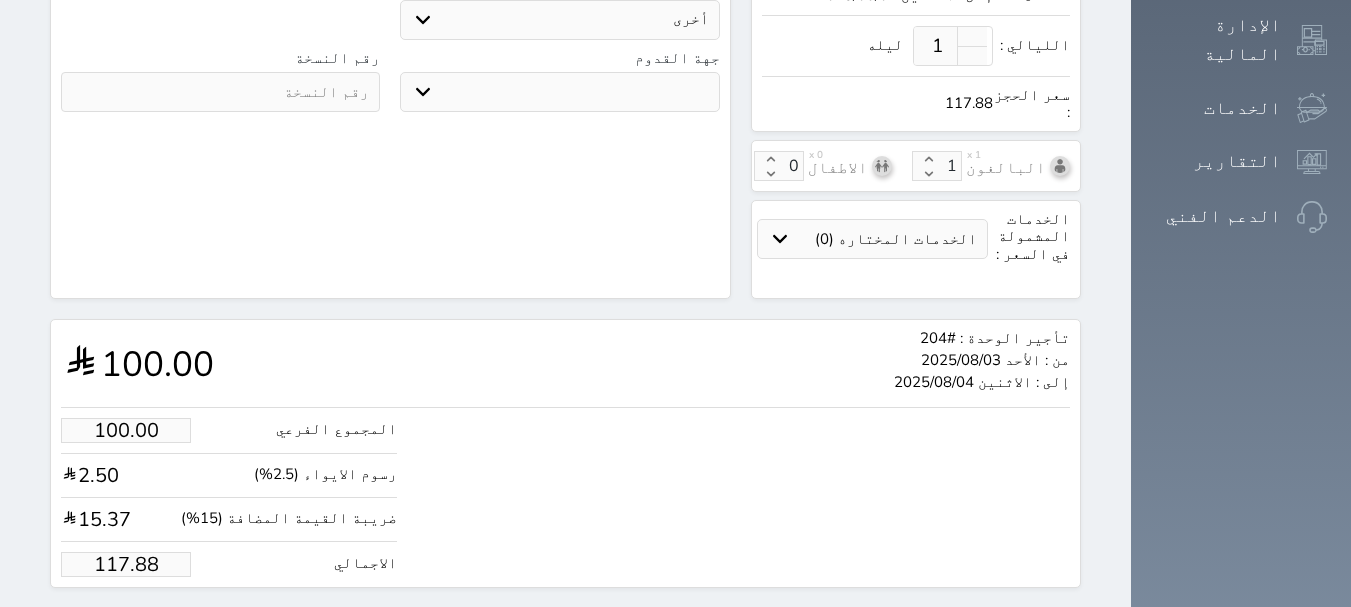 select 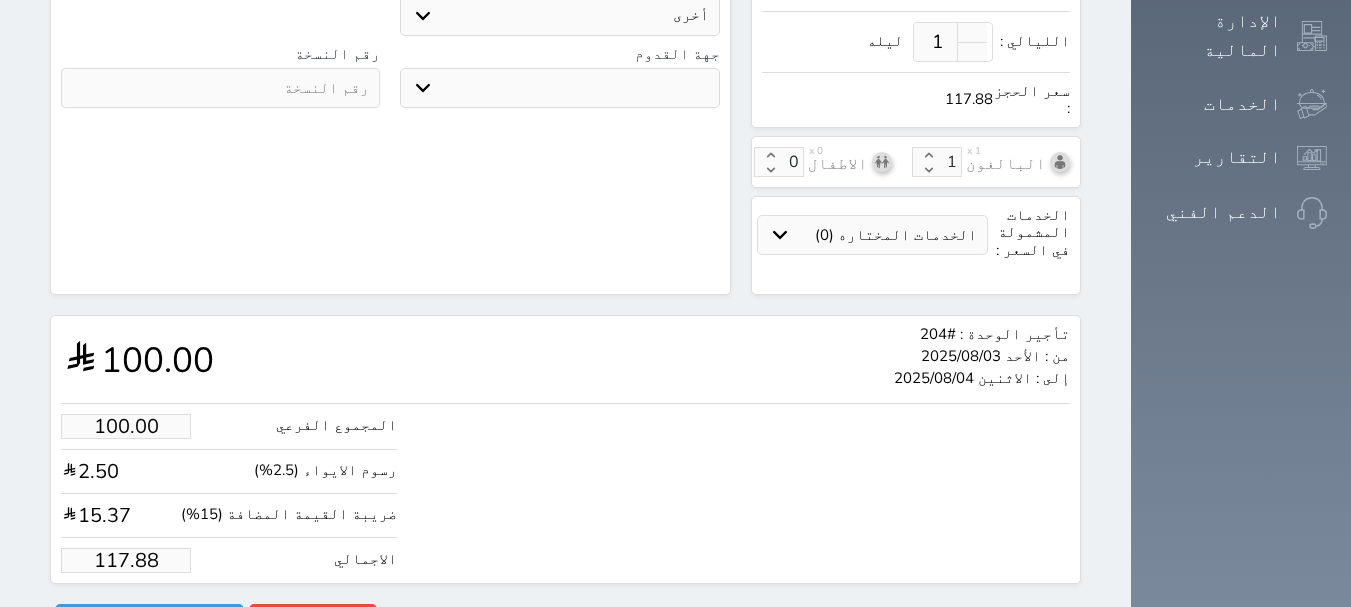click on "117.88" at bounding box center [126, 560] 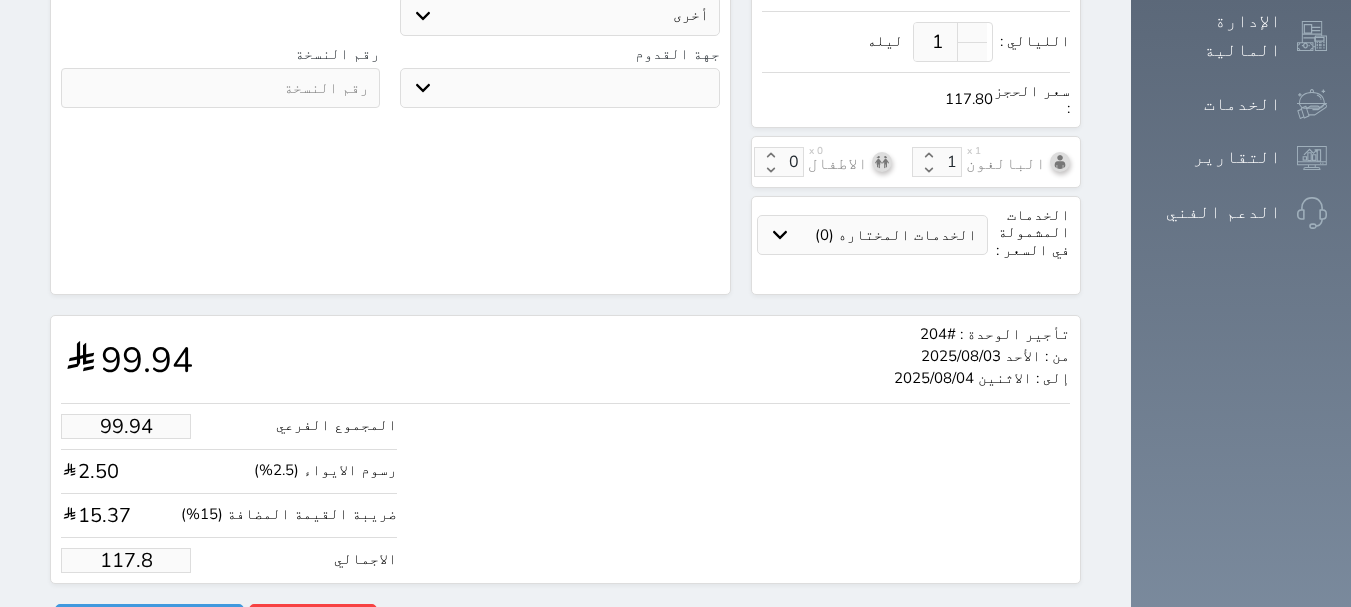 type on "117" 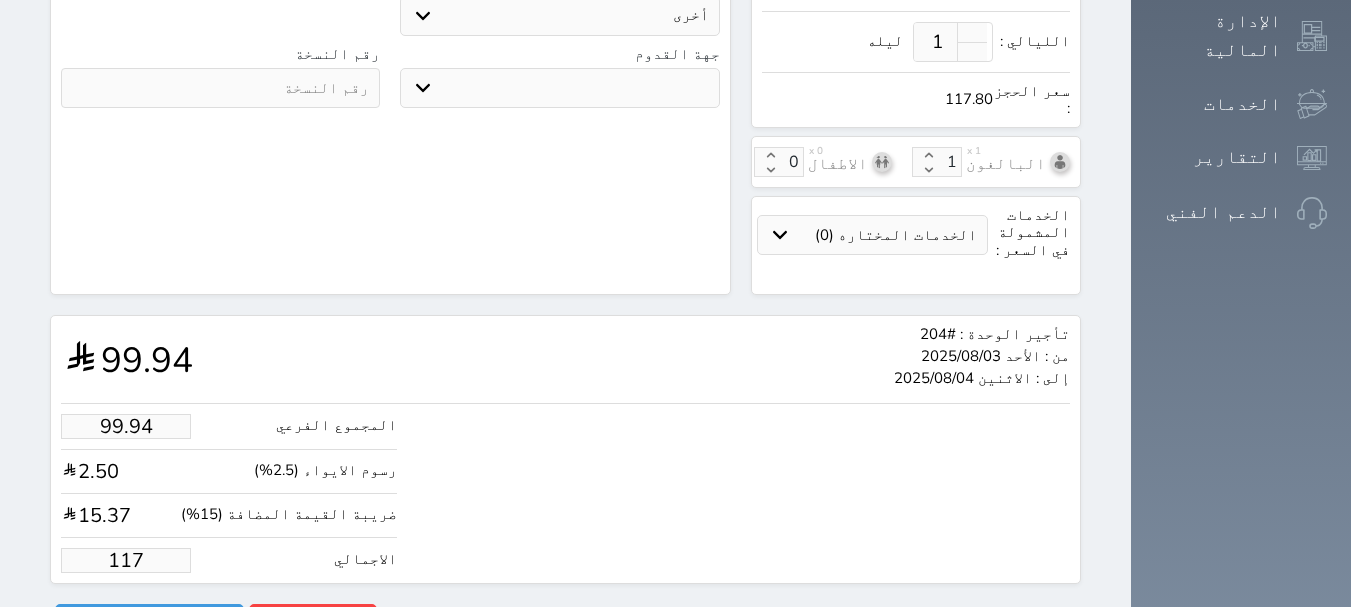 type on "9.33" 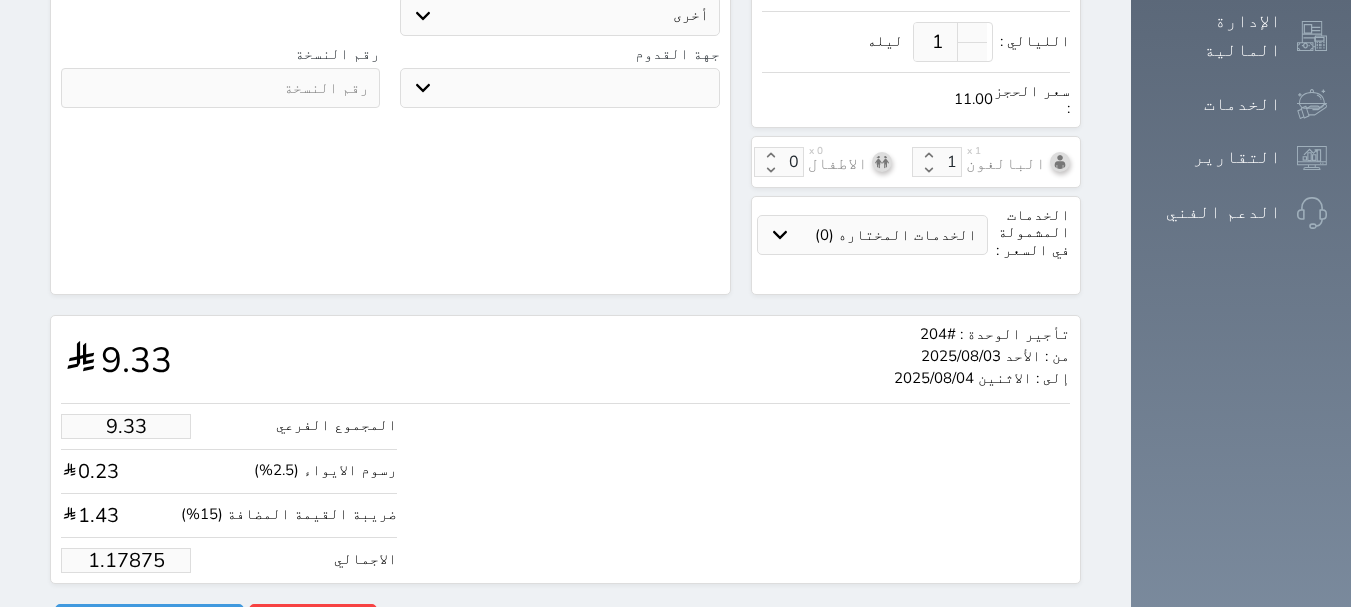 type on "1.1787" 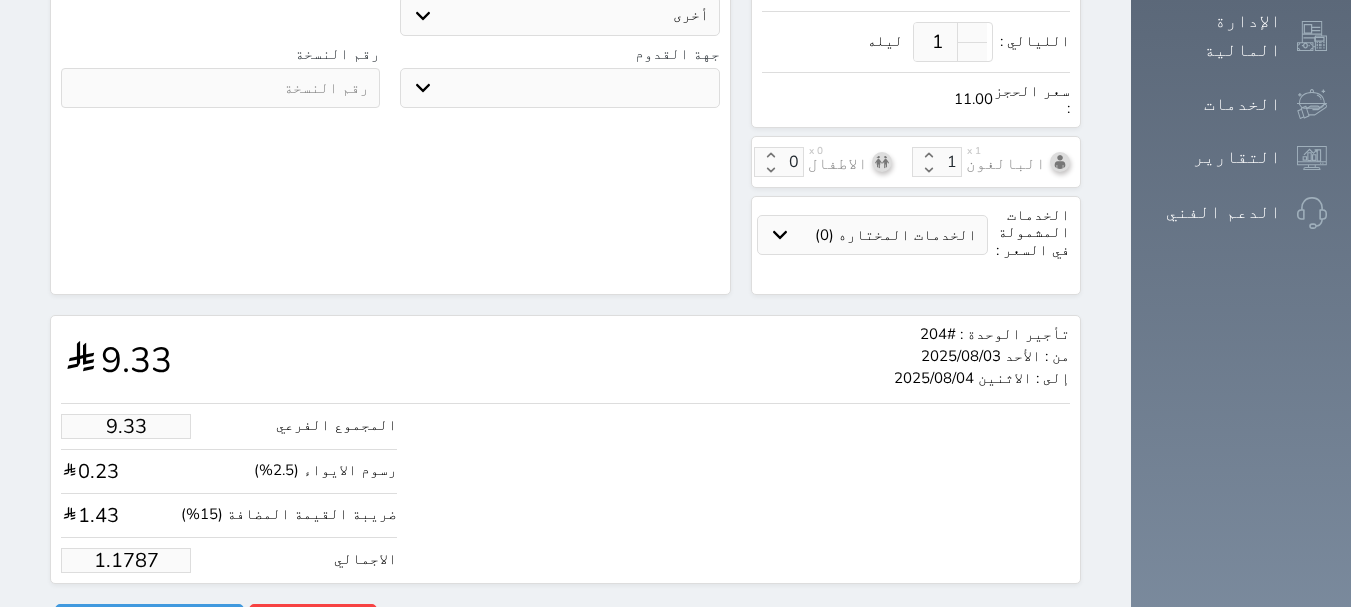 type on "1.00" 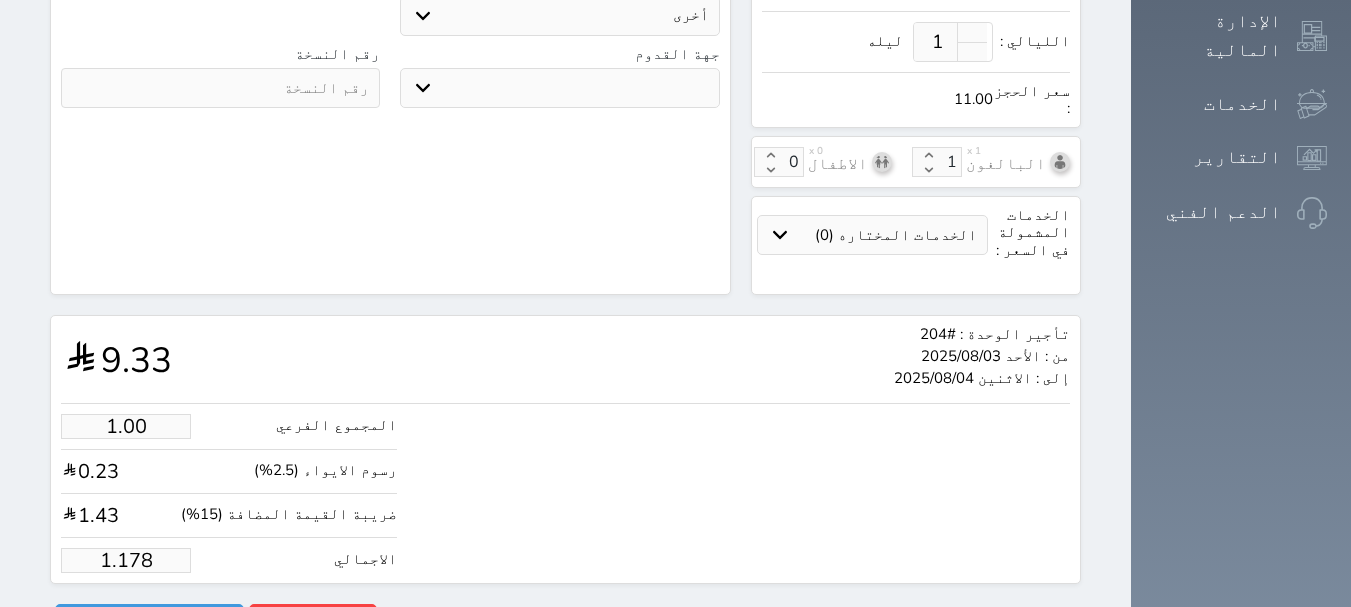 type on "1.17" 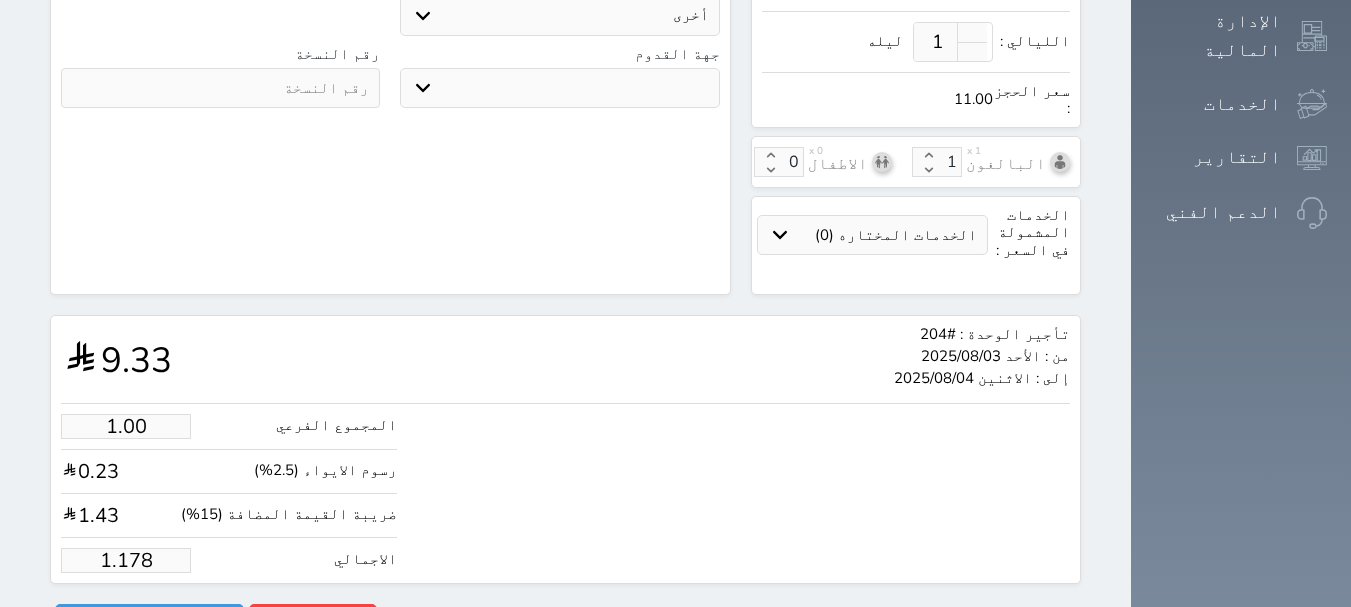 select 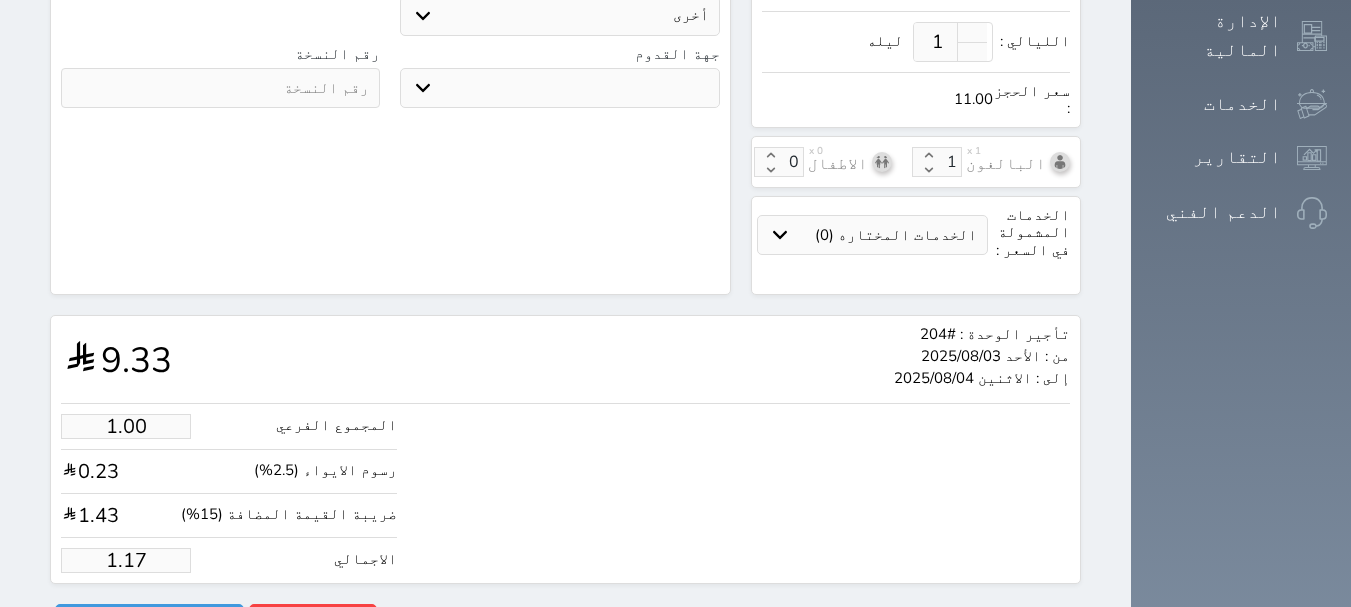 type on "1.1" 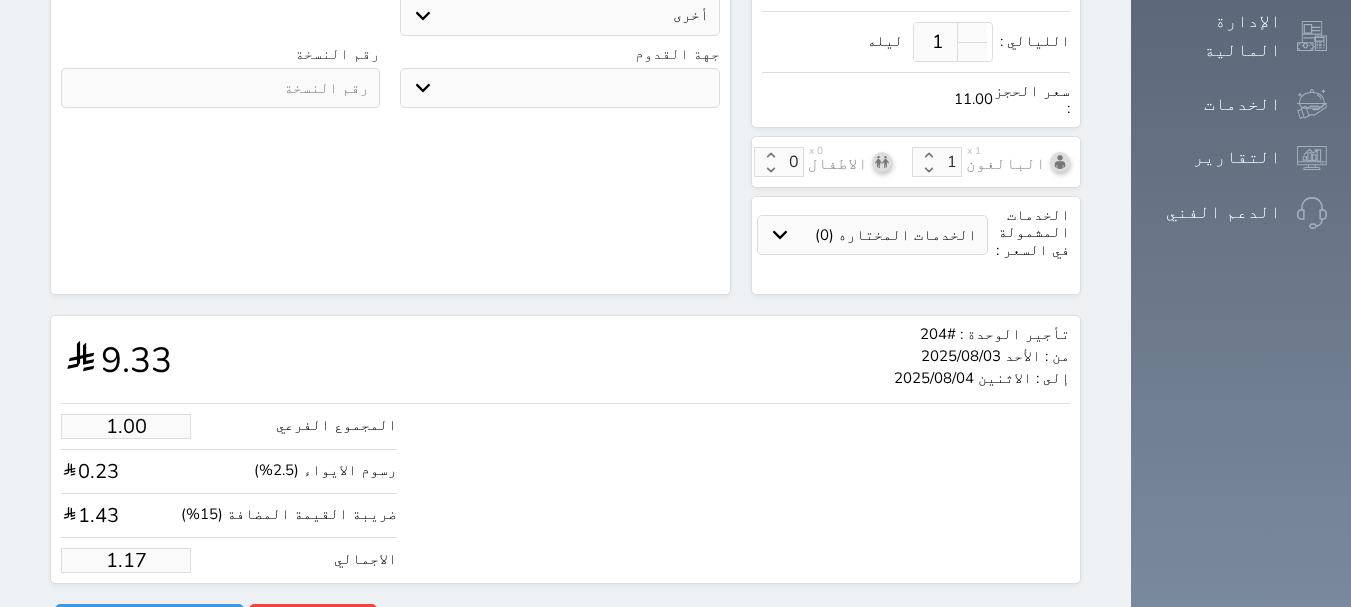 select 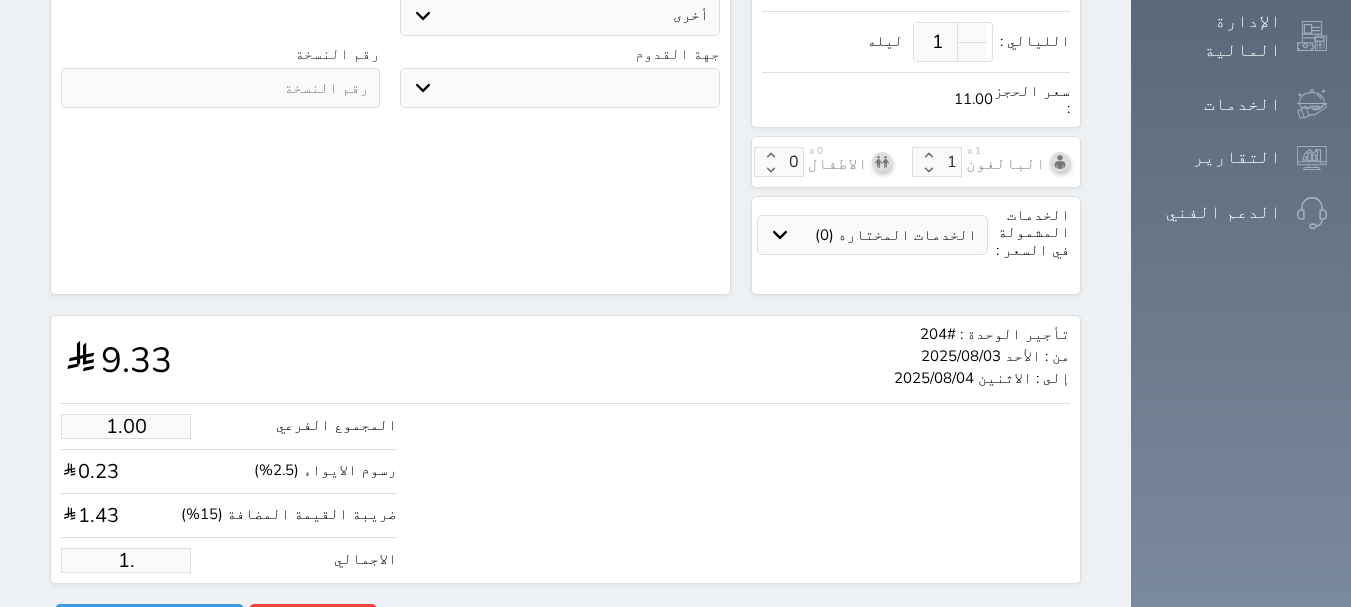 type on "1" 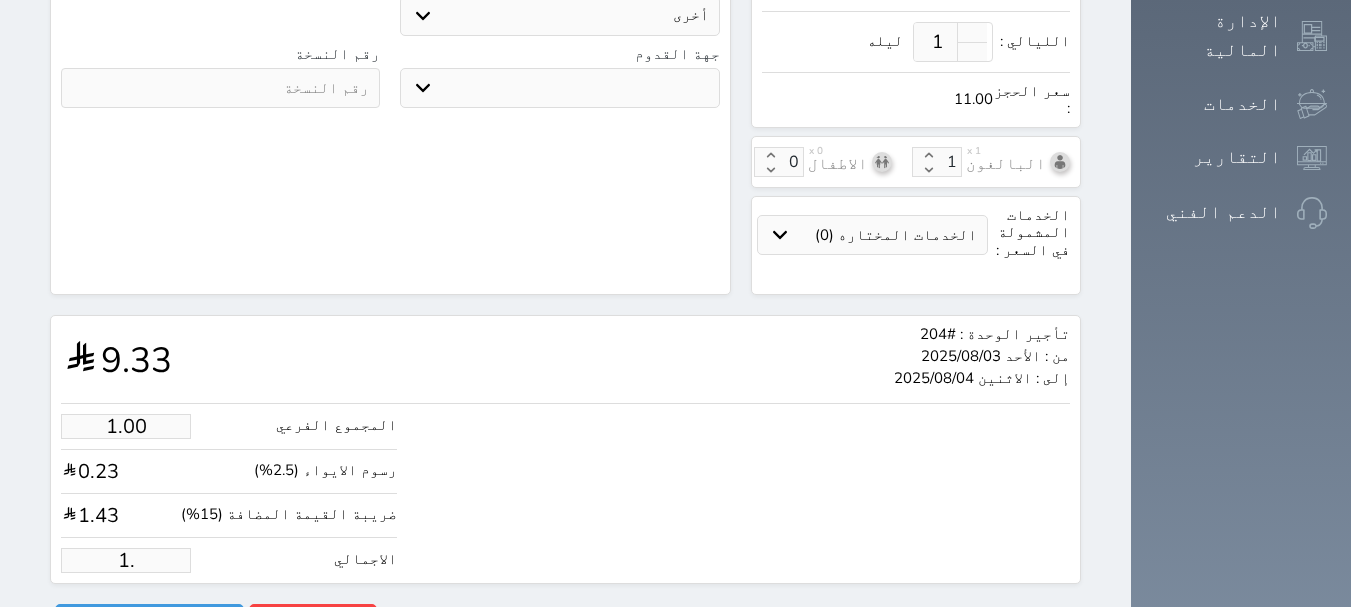 select 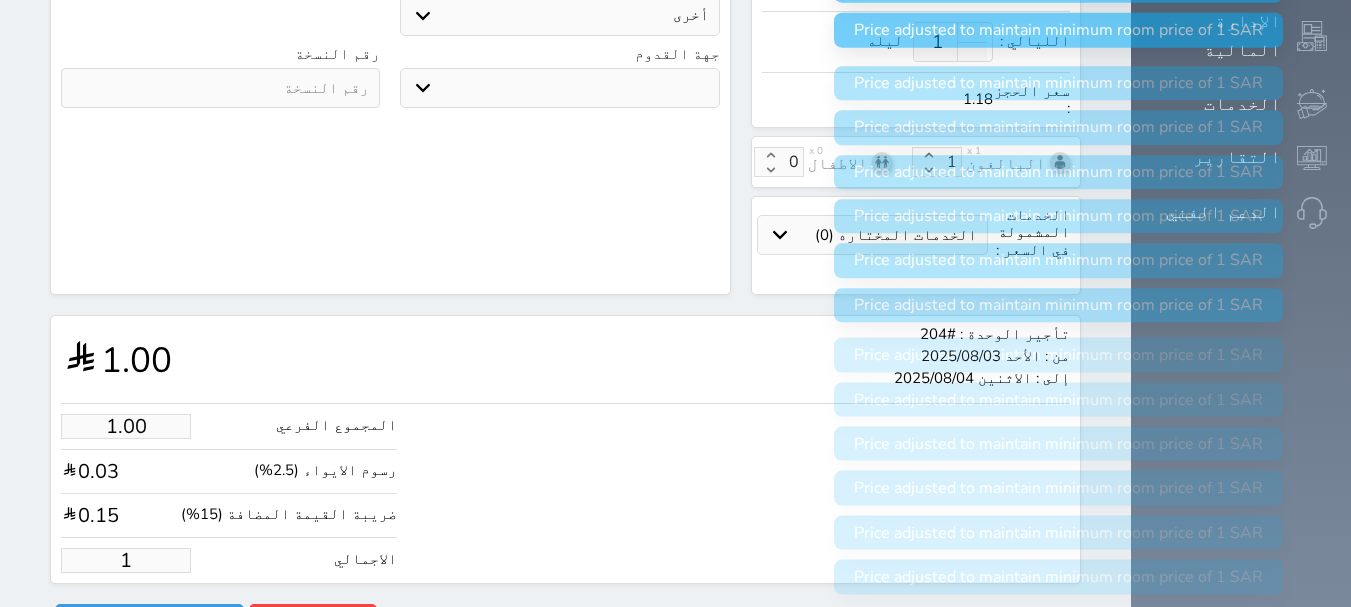 type 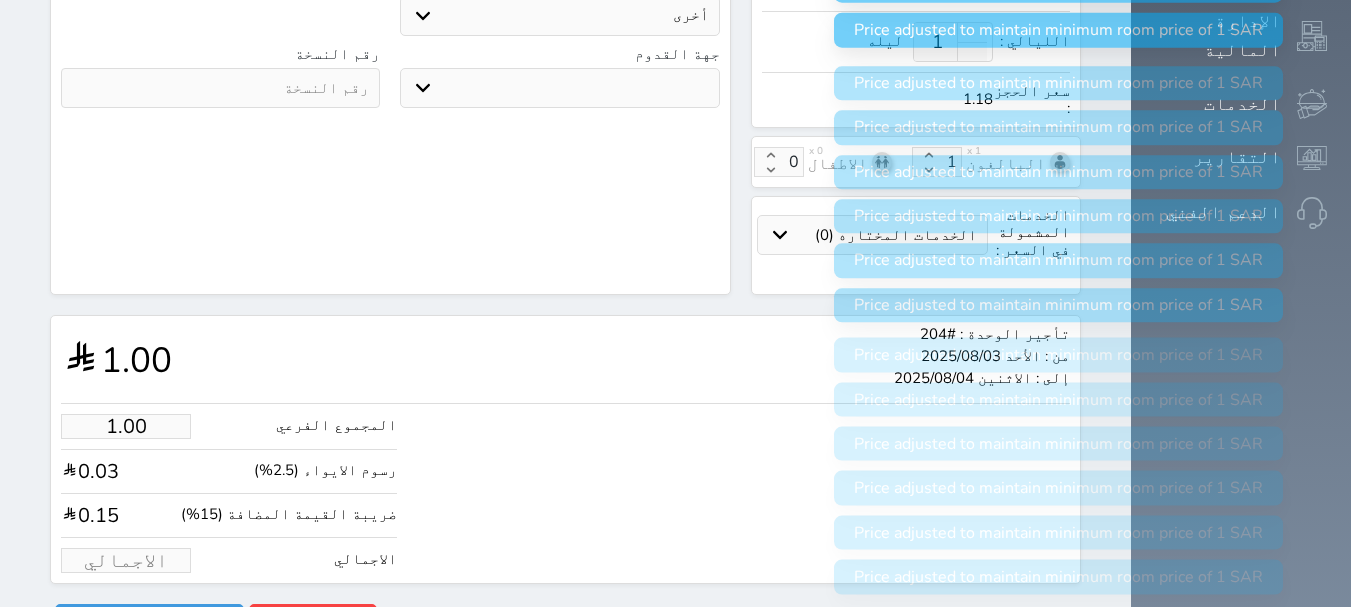 select 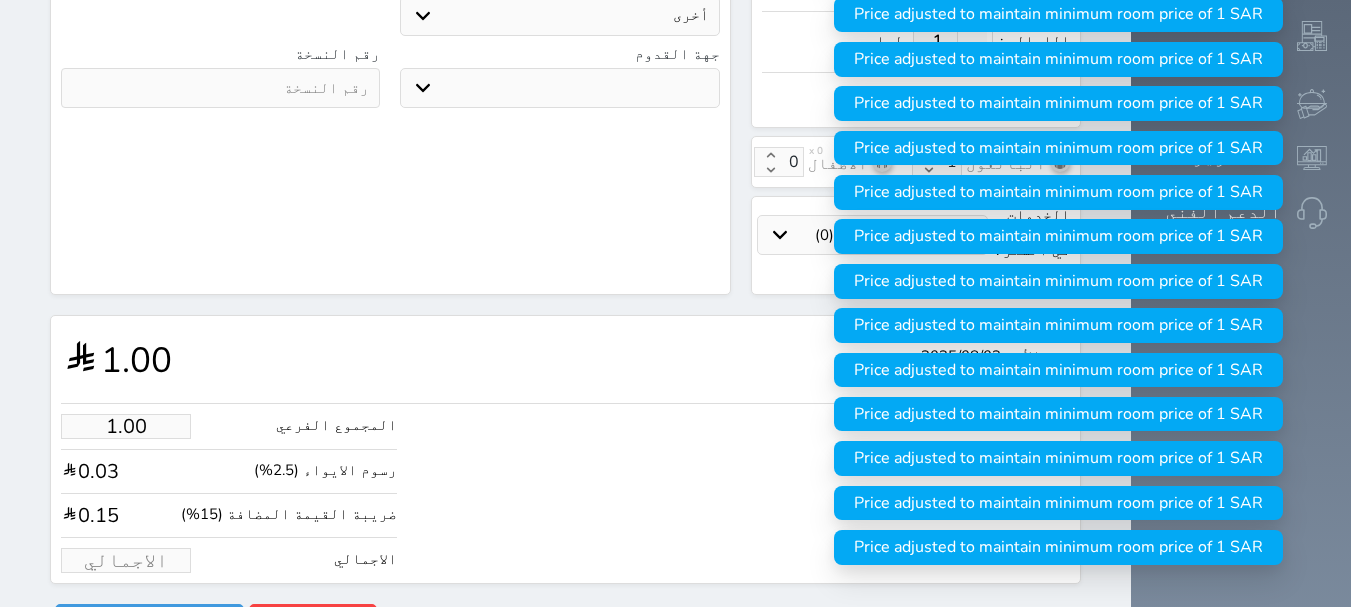 type on "1.70" 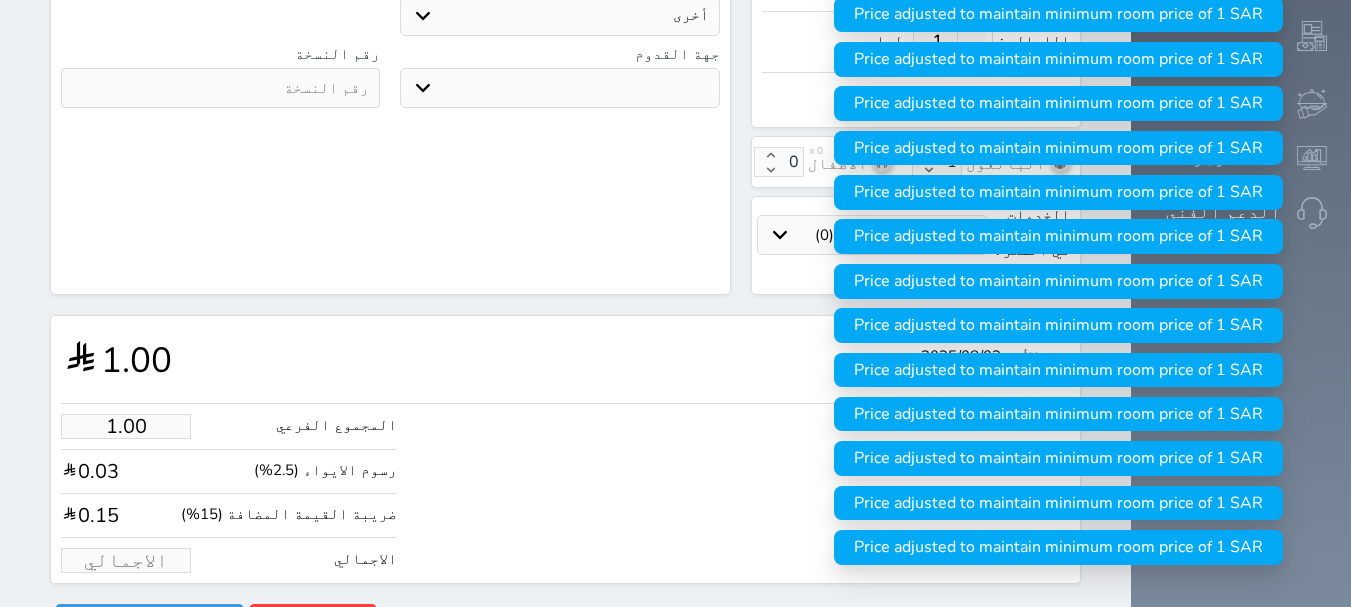 type on "2" 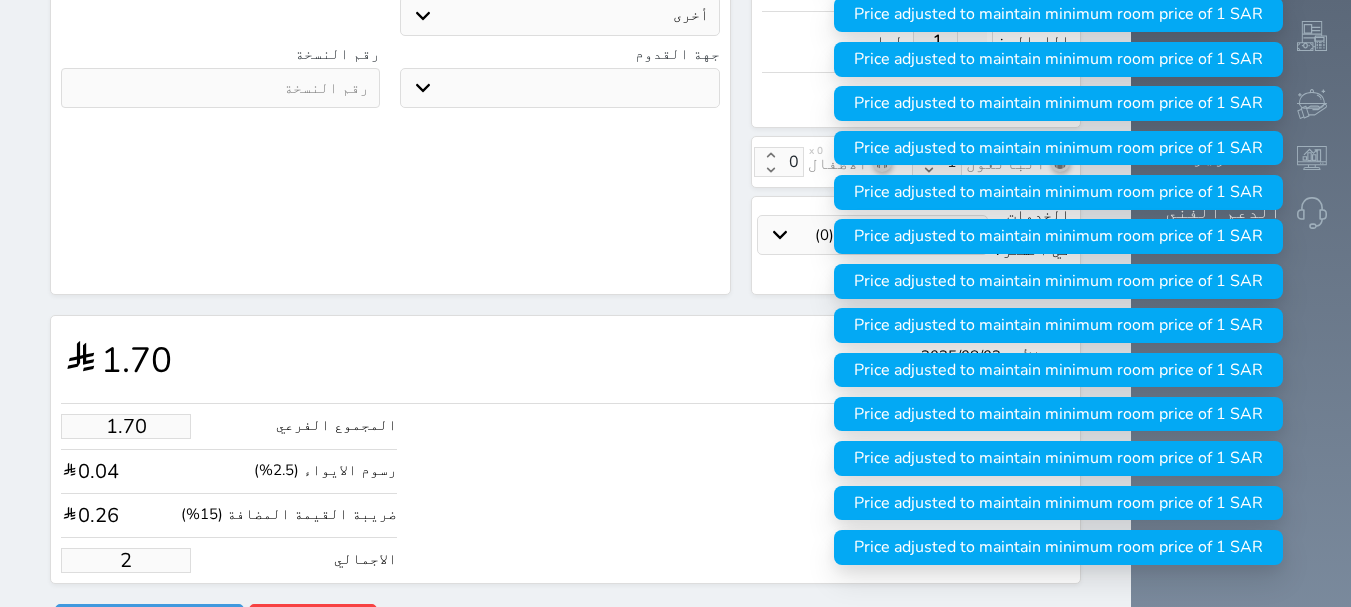 type on "16.97" 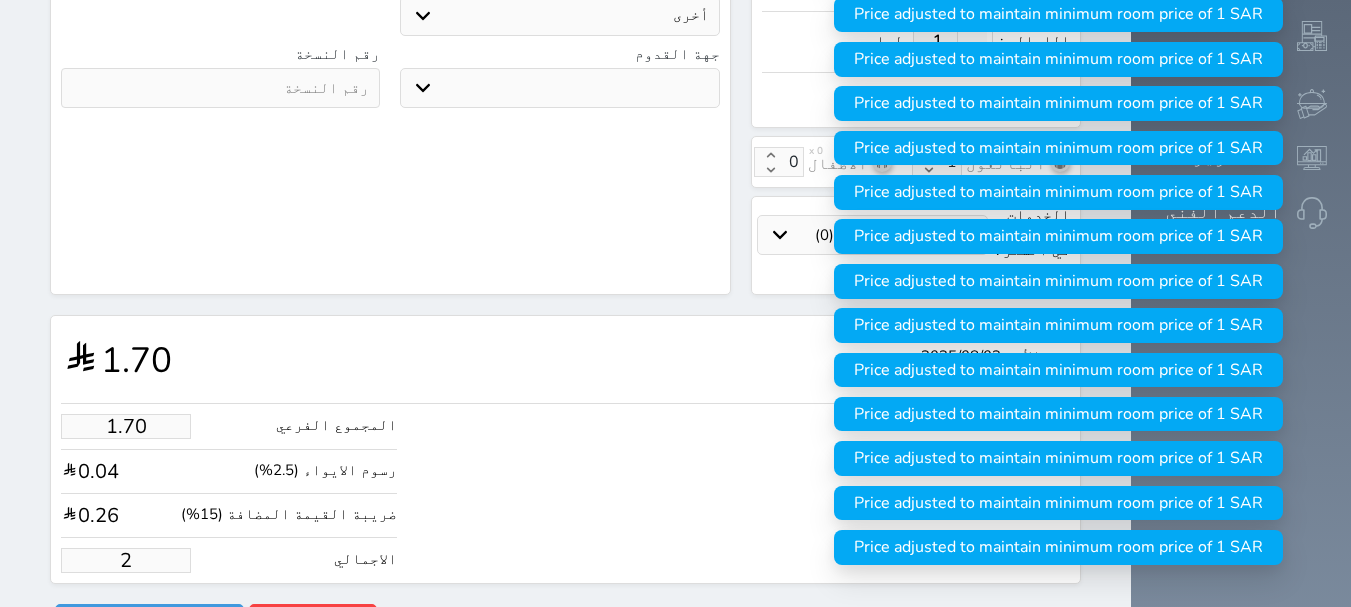 type on "20" 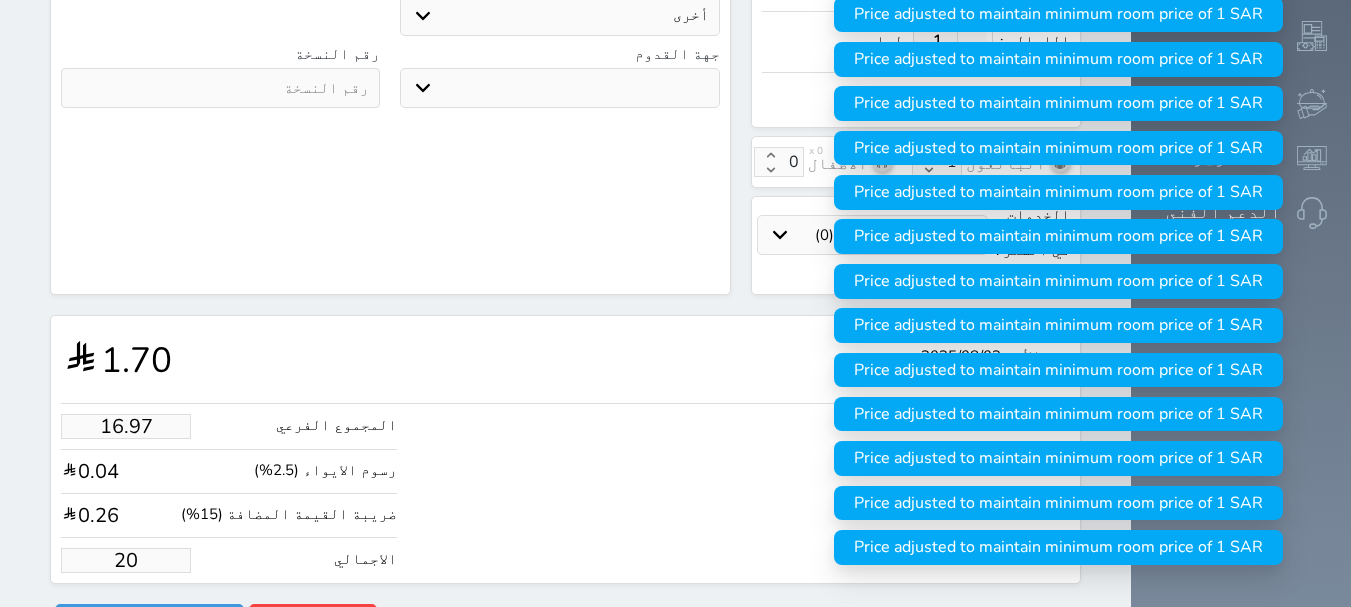 type on "169.67" 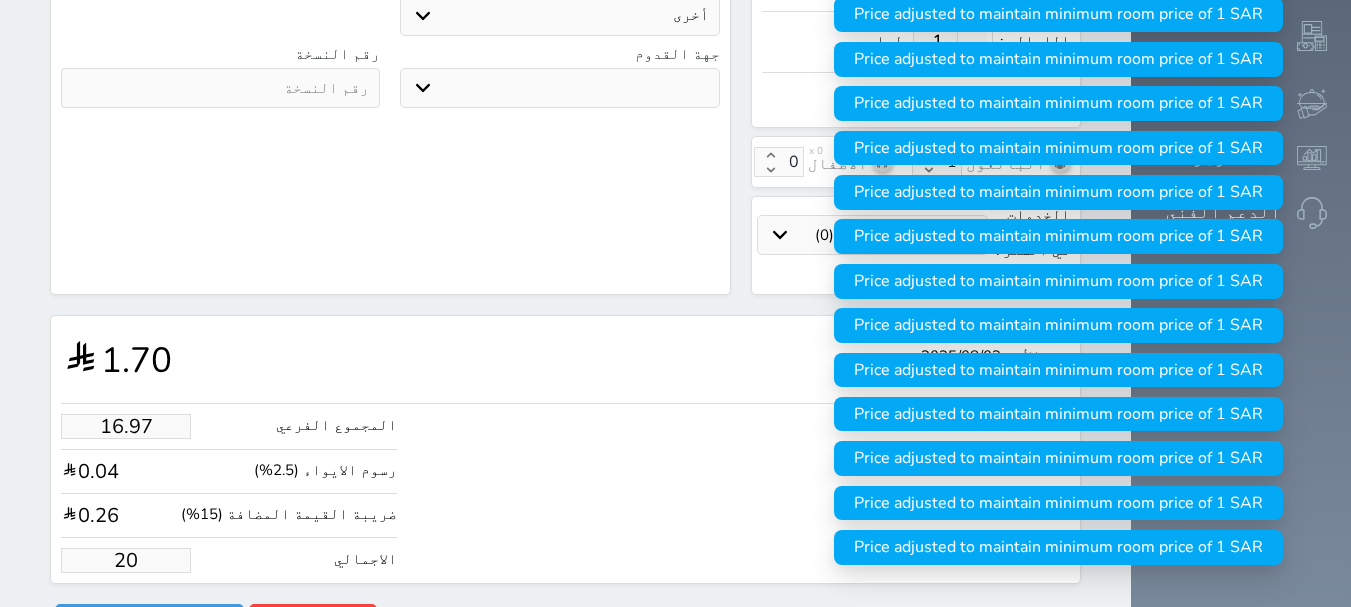 type on "200" 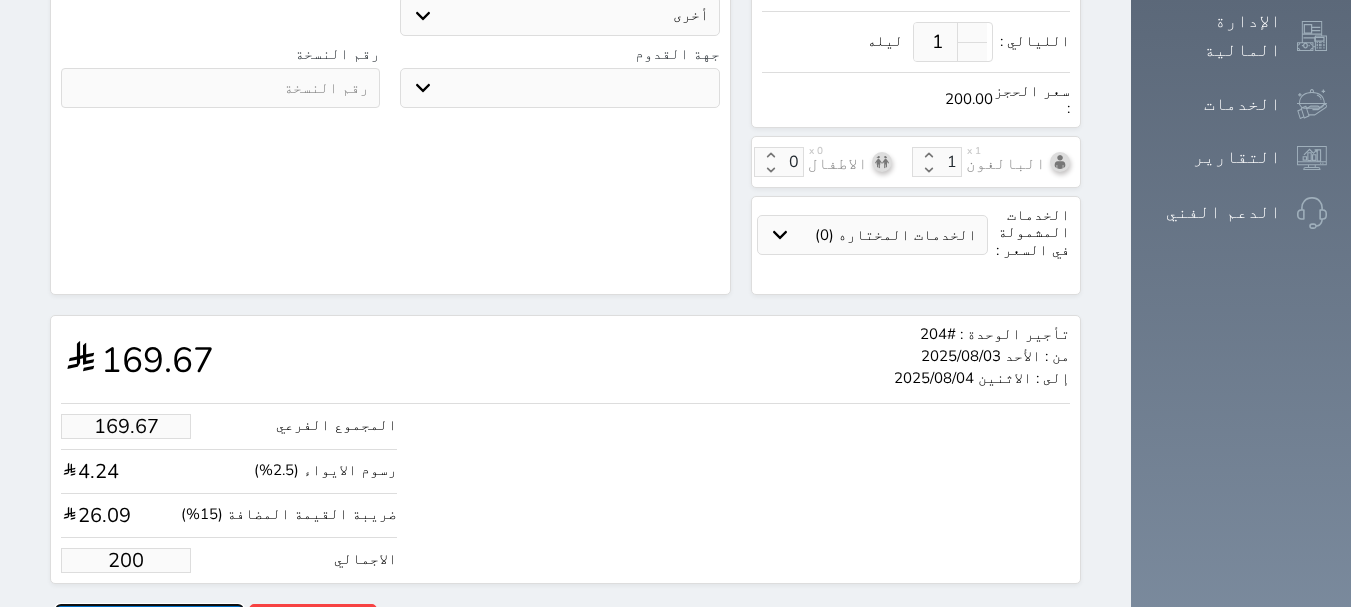 type on "200.00" 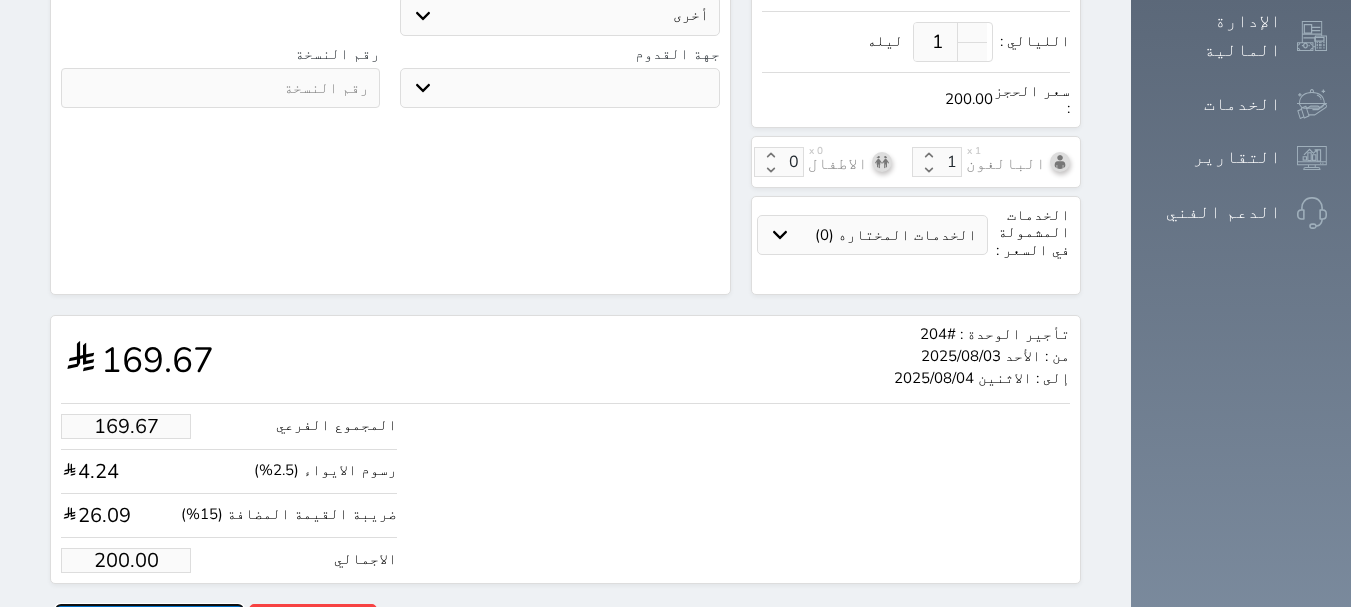 click on "حجز" at bounding box center [149, 621] 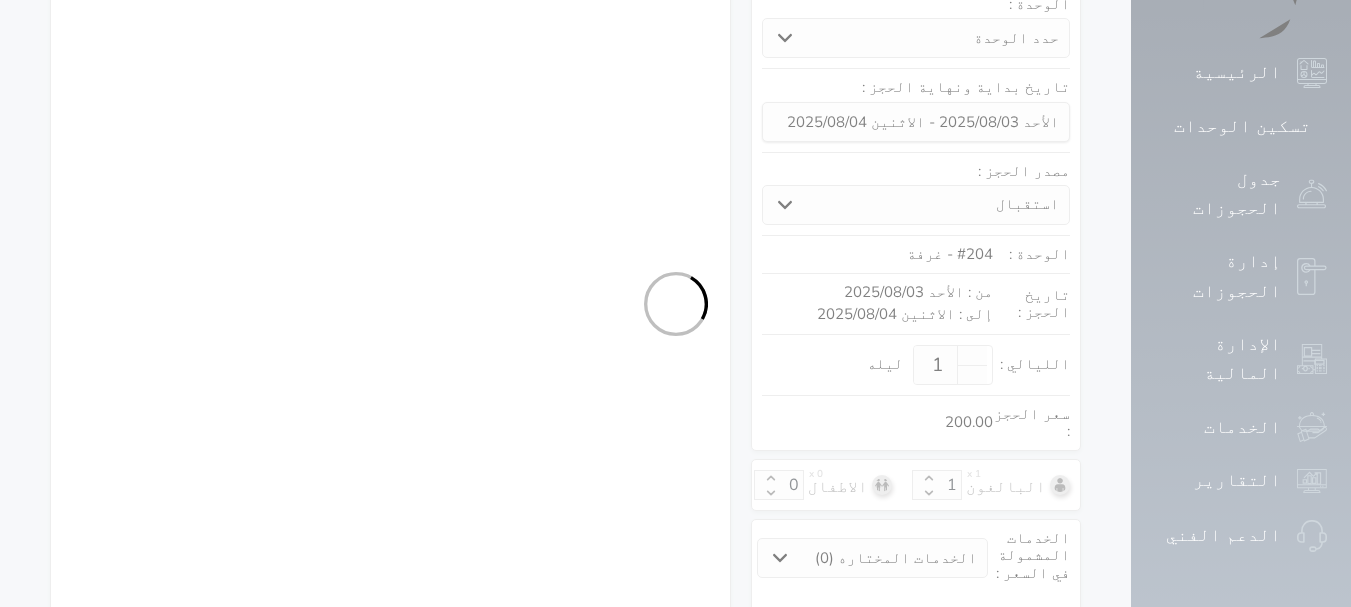 select on "1" 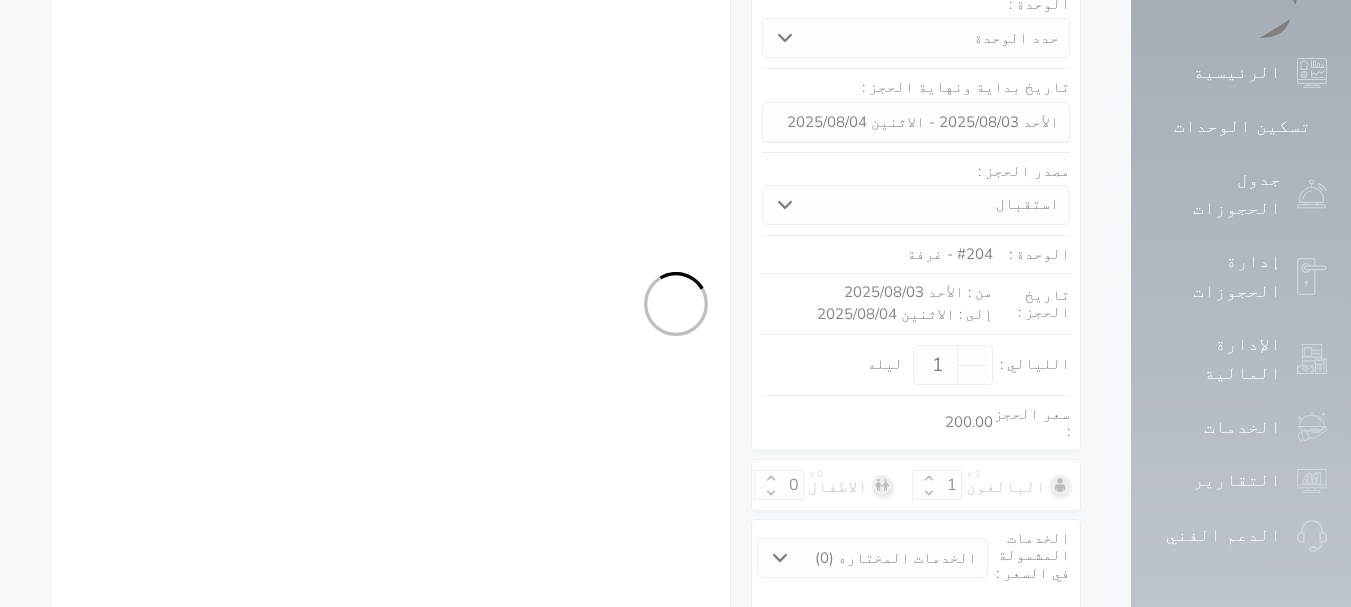 select on "113" 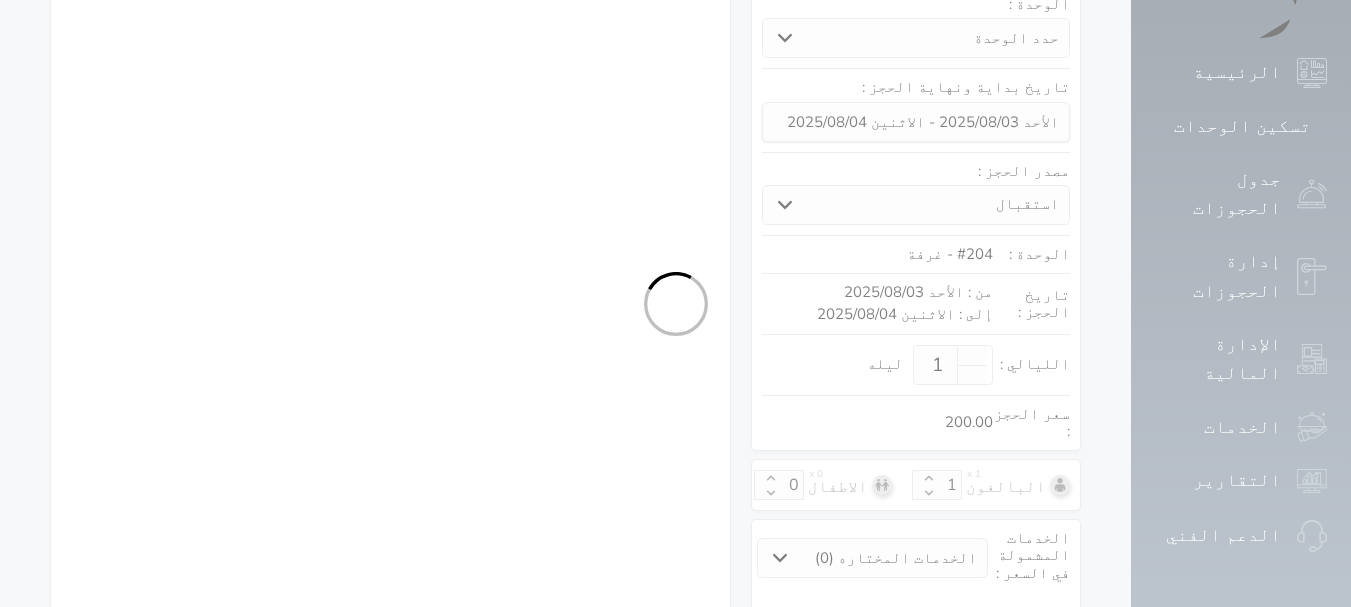 select on "1" 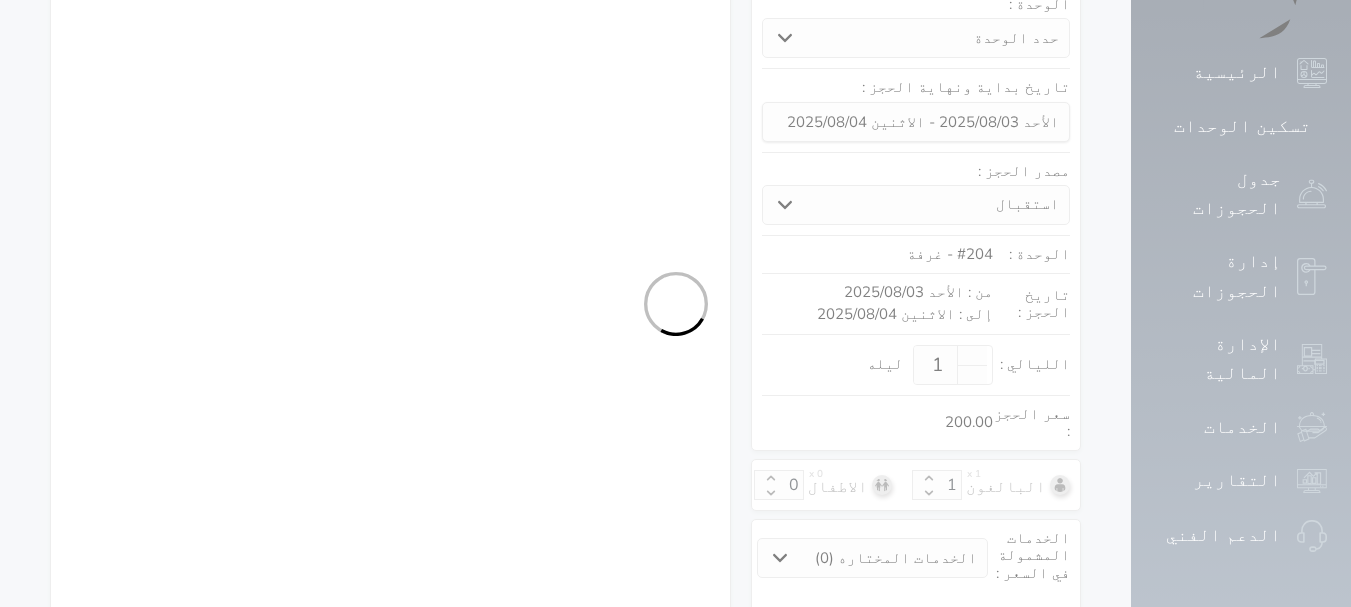 select 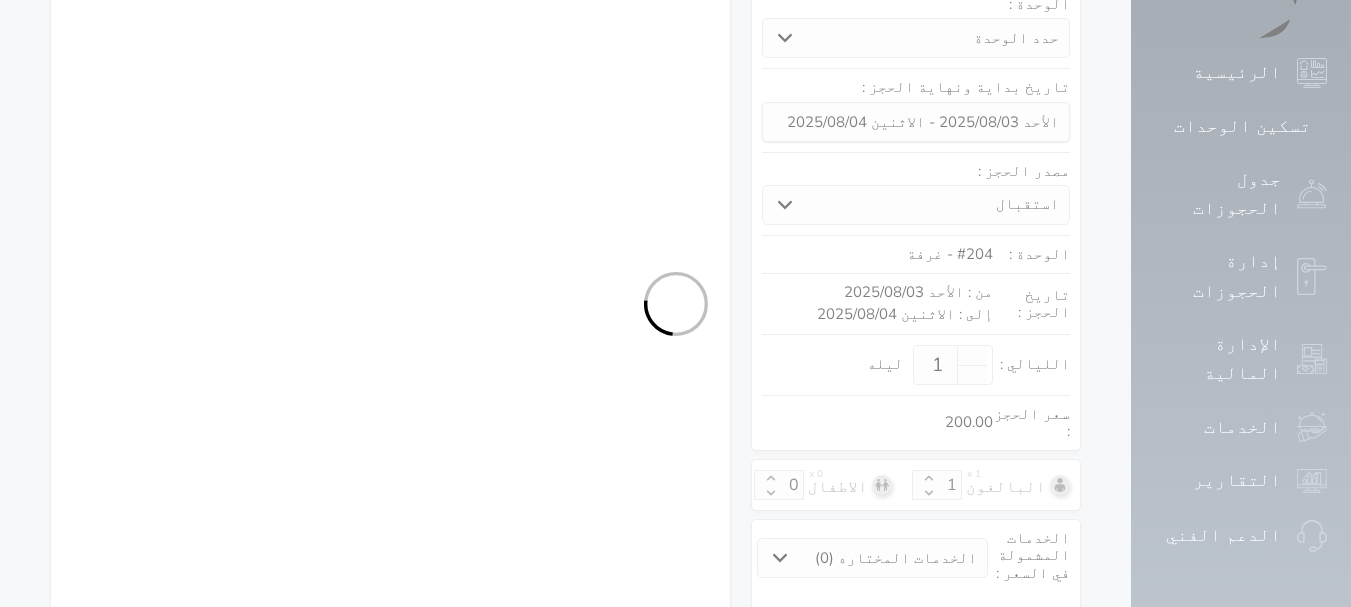 select on "7" 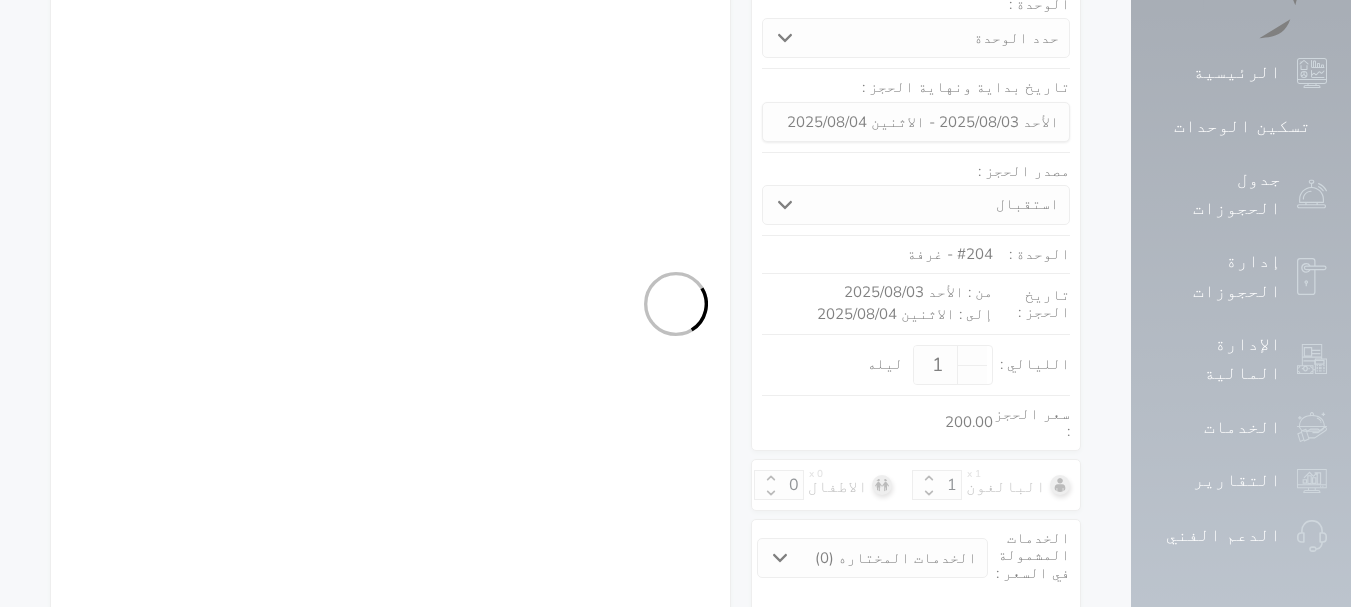 select 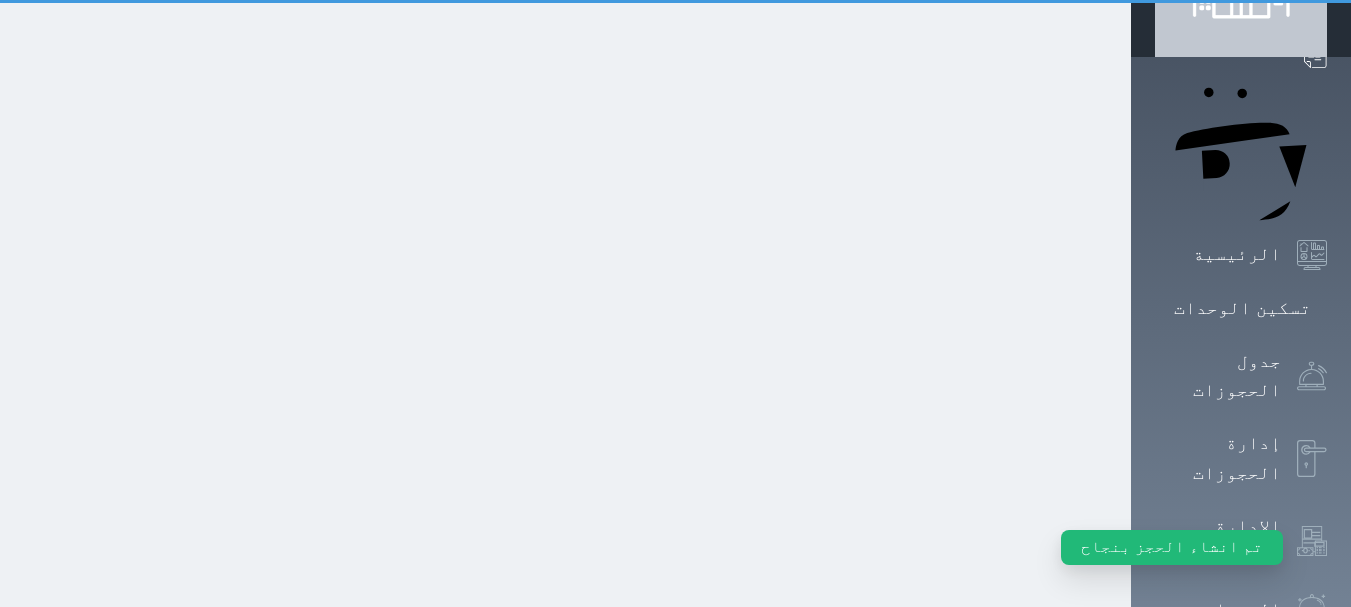 scroll, scrollTop: 0, scrollLeft: 0, axis: both 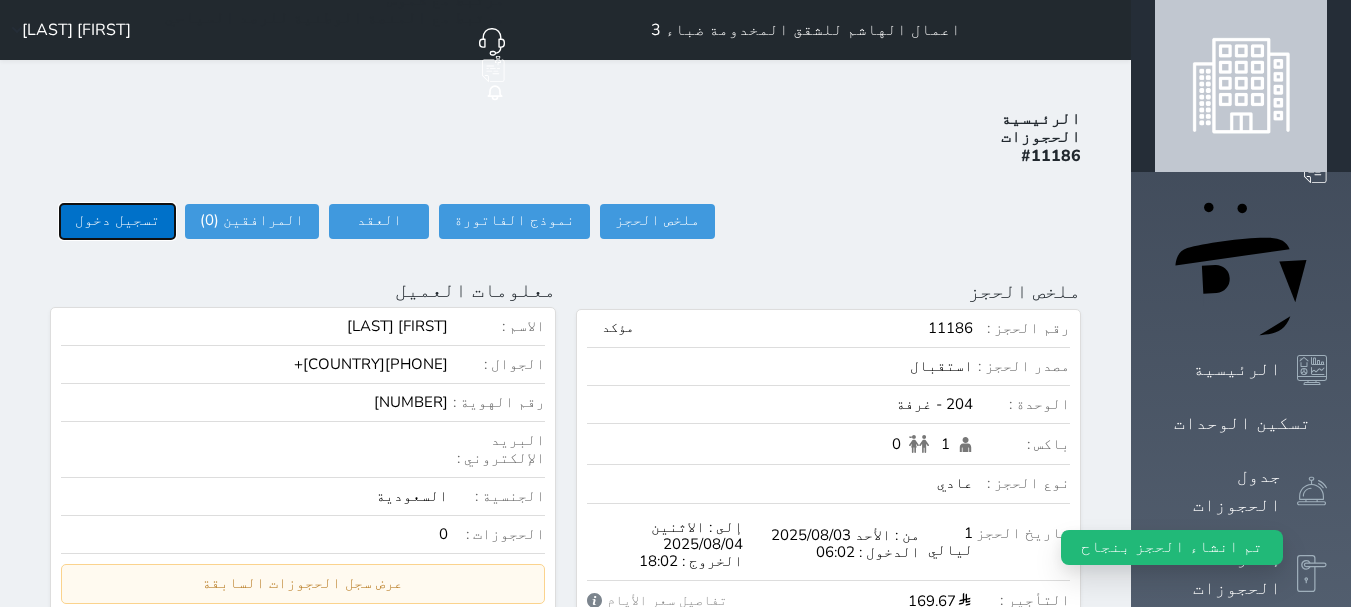 click on "تسجيل دخول" at bounding box center (117, 221) 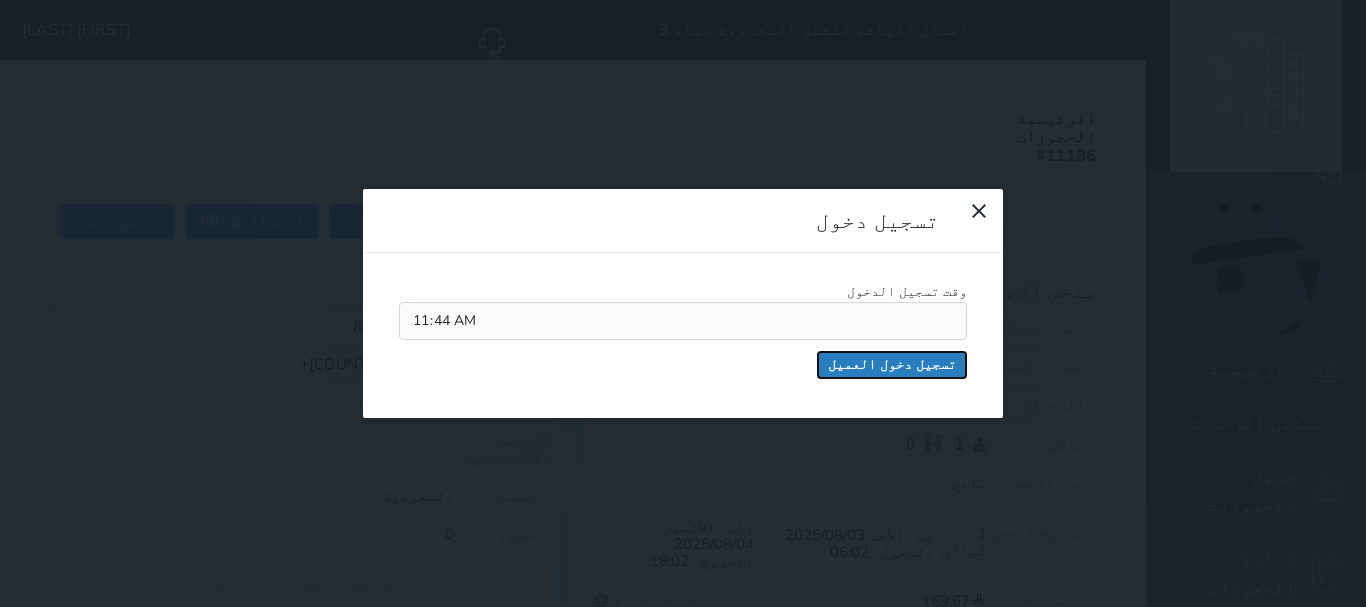 click on "تسجيل دخول العميل" at bounding box center [892, 365] 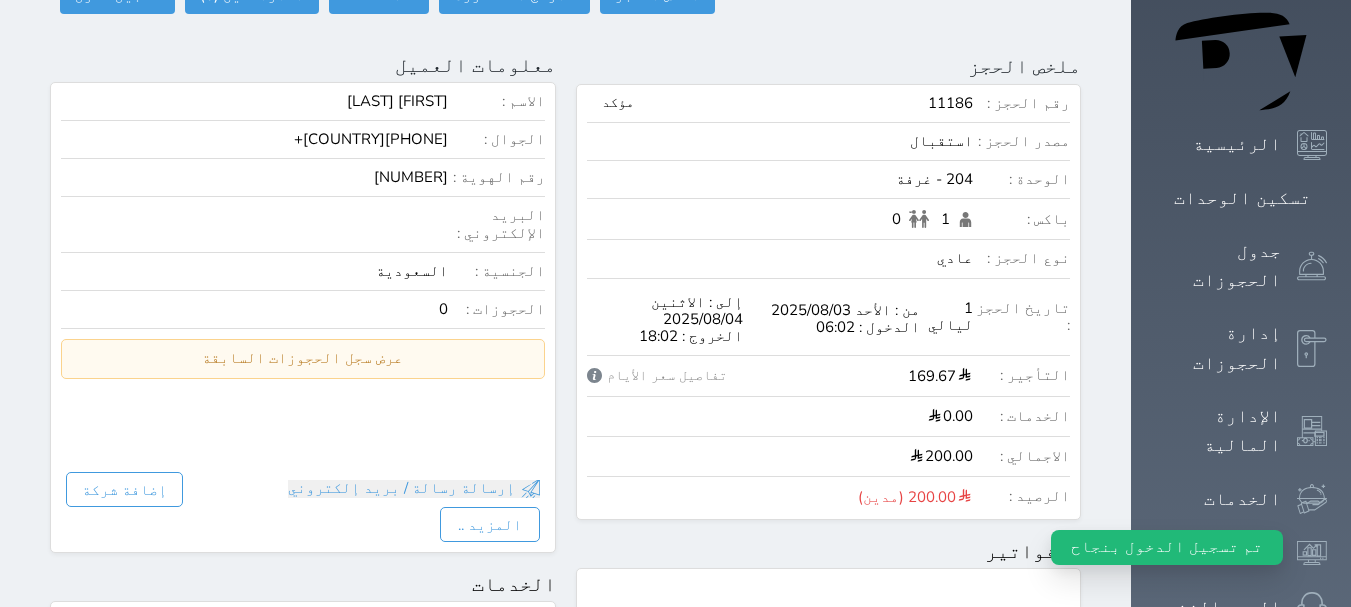 select 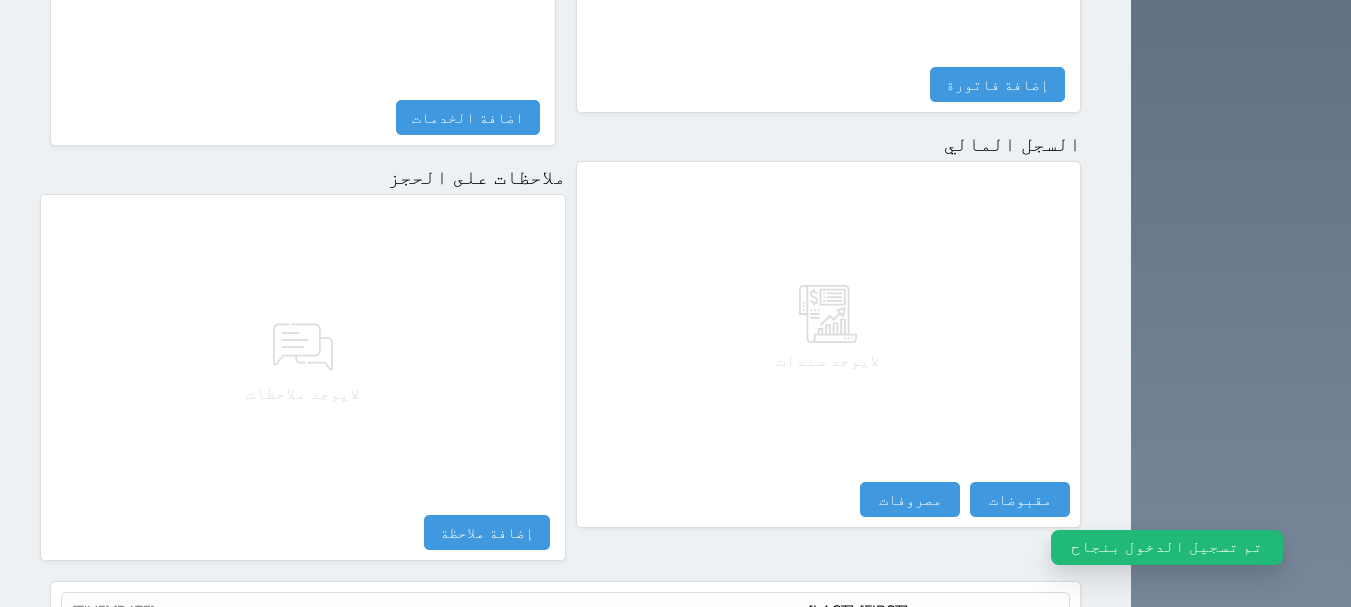 scroll, scrollTop: 1173, scrollLeft: 0, axis: vertical 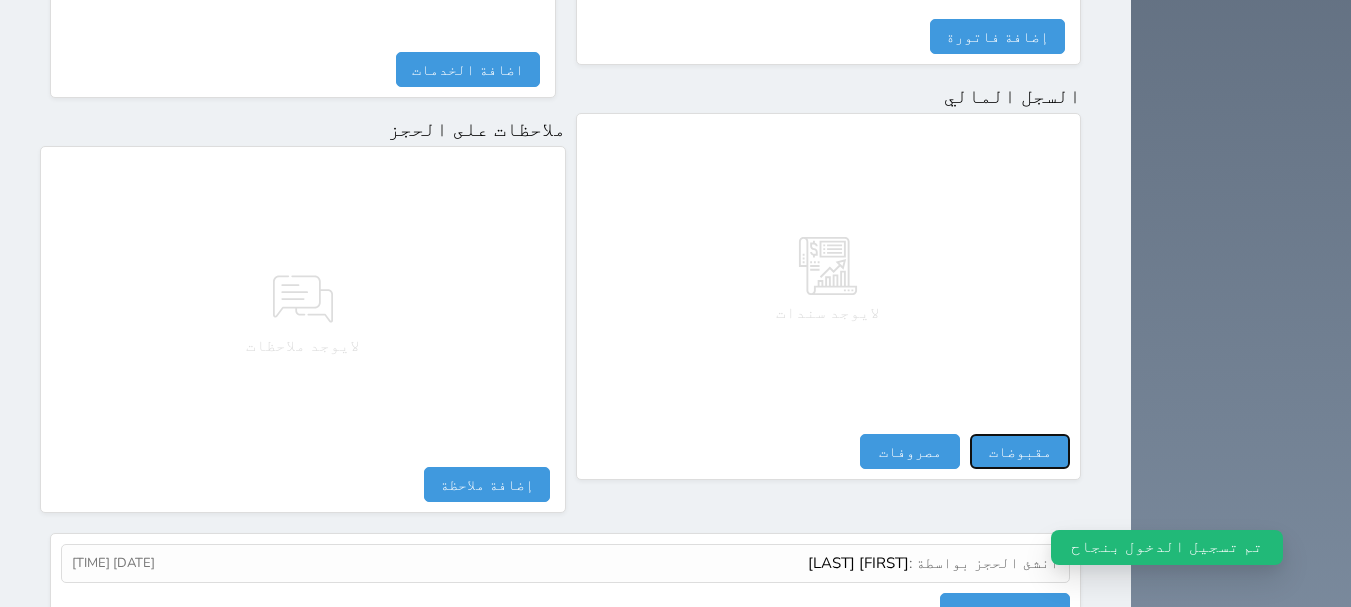 click on "مقبوضات" at bounding box center (1020, 451) 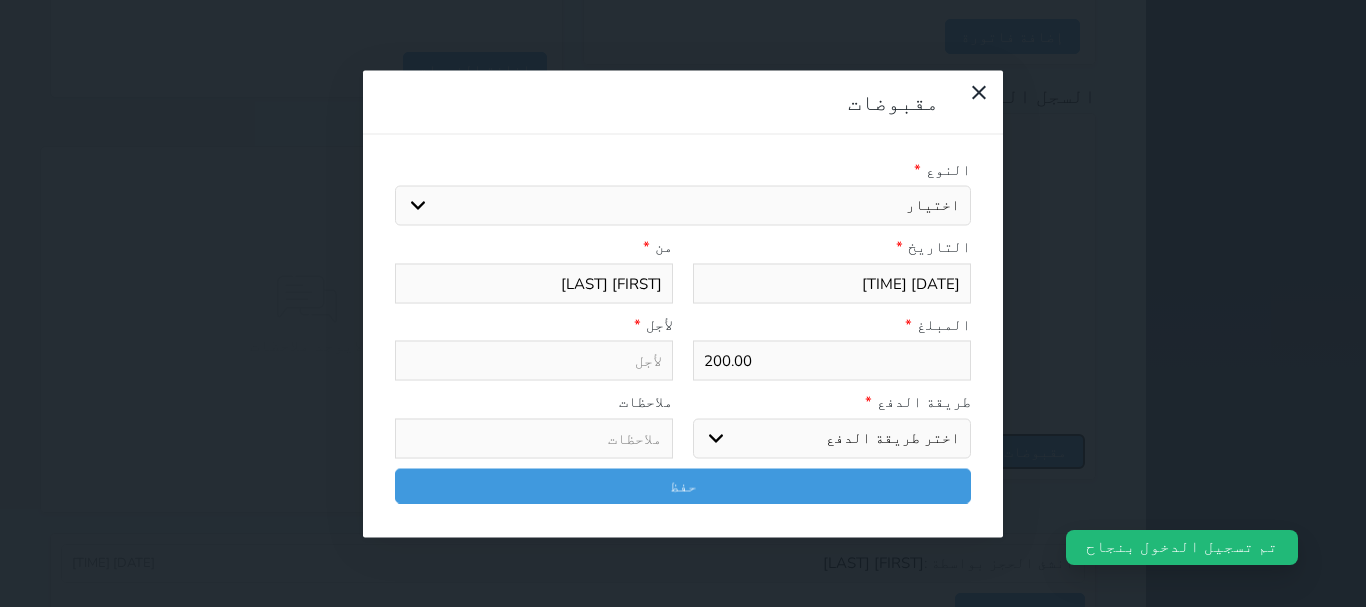 select 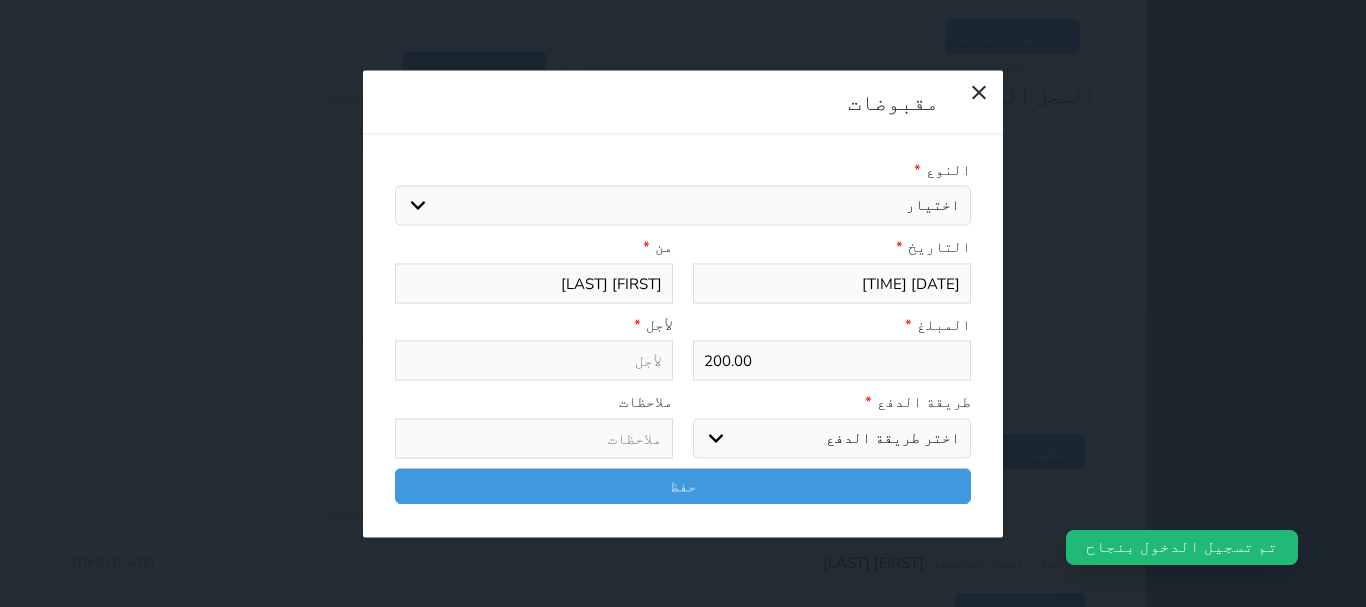 click on "اختيار   مقبوضات عامة قيمة إيجار فواتير تامين عربون لا ينطبق آخر مغسلة واي فاي - الإنترنت مواقف السيارات طعام الأغذية والمشروبات مشروبات المشروبات الباردة المشروبات الساخنة الإفطار غداء عشاء مخبز و كعك حمام سباحة الصالة الرياضية سبا و خدمات الجمال اختيار وإسقاط (خدمات النقل) ميني بار كابل - تلفزيون سرير إضافي تصفيف الشعر التسوق خدمات الجولات السياحية المنظمة خدمات الدليل السياحي" at bounding box center [683, 206] 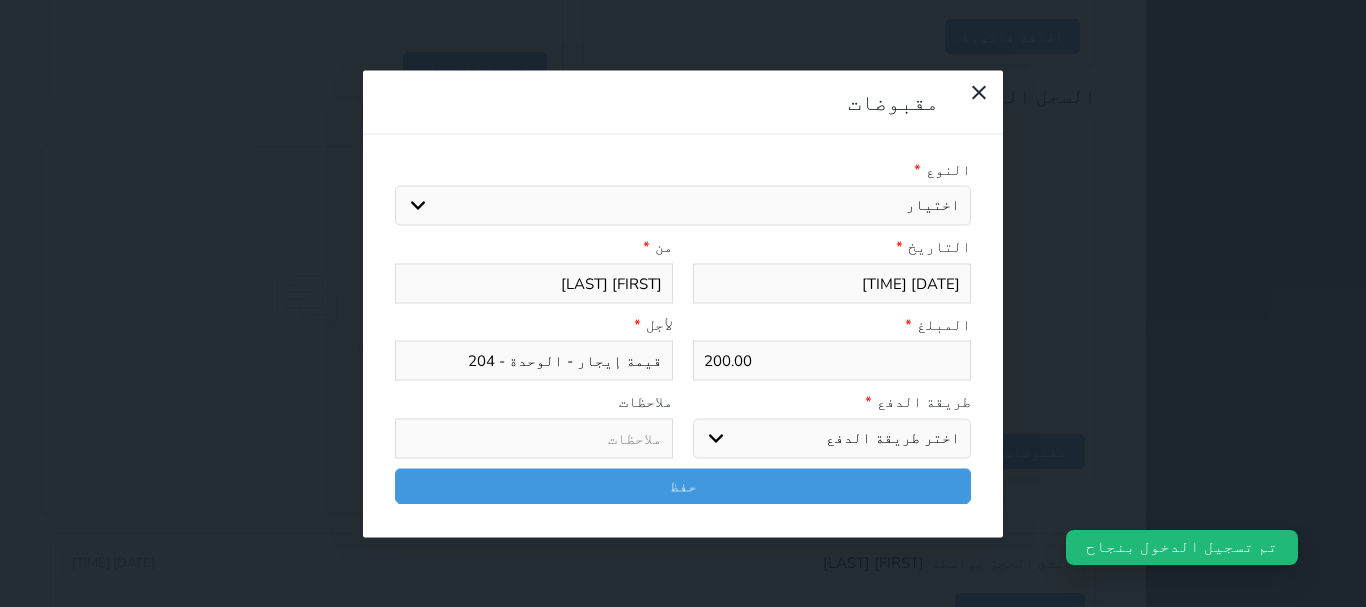 drag, startPoint x: 934, startPoint y: 373, endPoint x: 934, endPoint y: 384, distance: 11 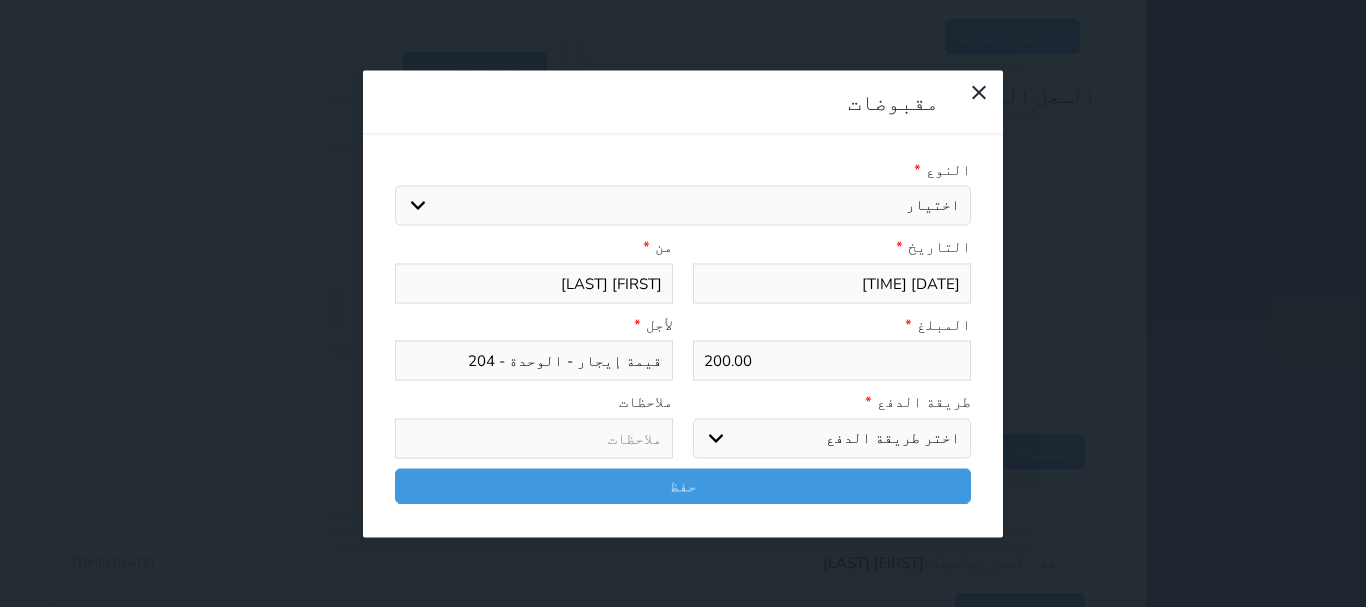 select on "mada" 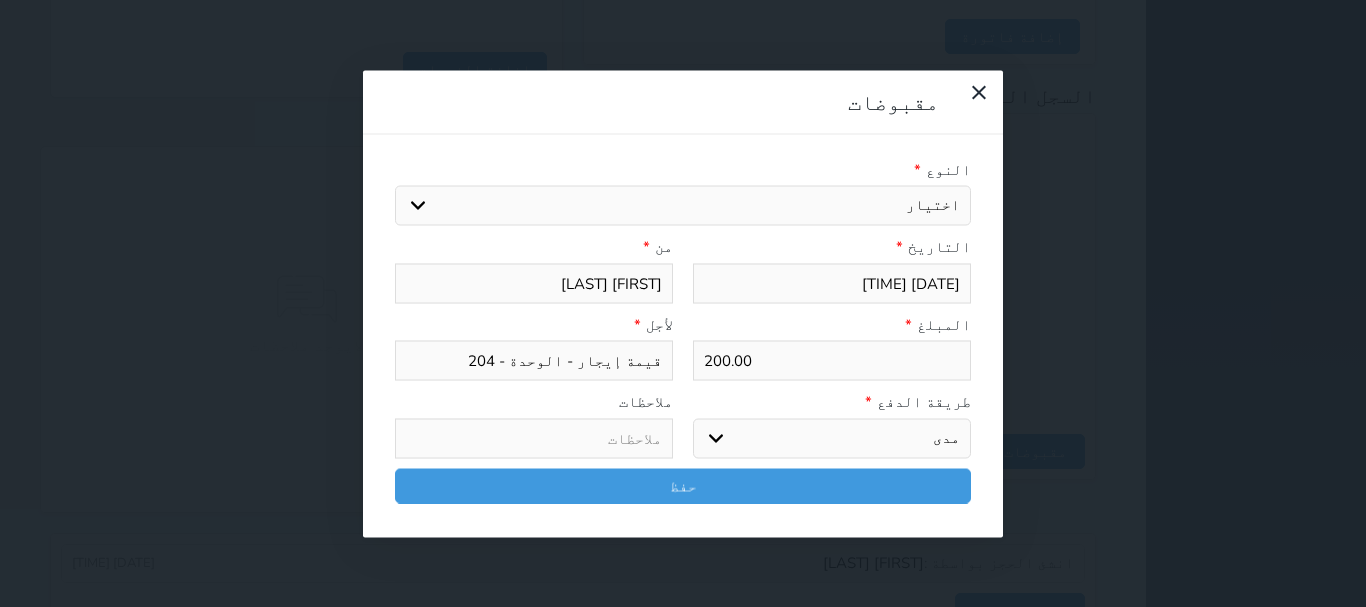 click on "اختر طريقة الدفع   دفع نقدى   تحويل بنكى   مدى   بطاقة ائتمان   آجل" at bounding box center (832, 438) 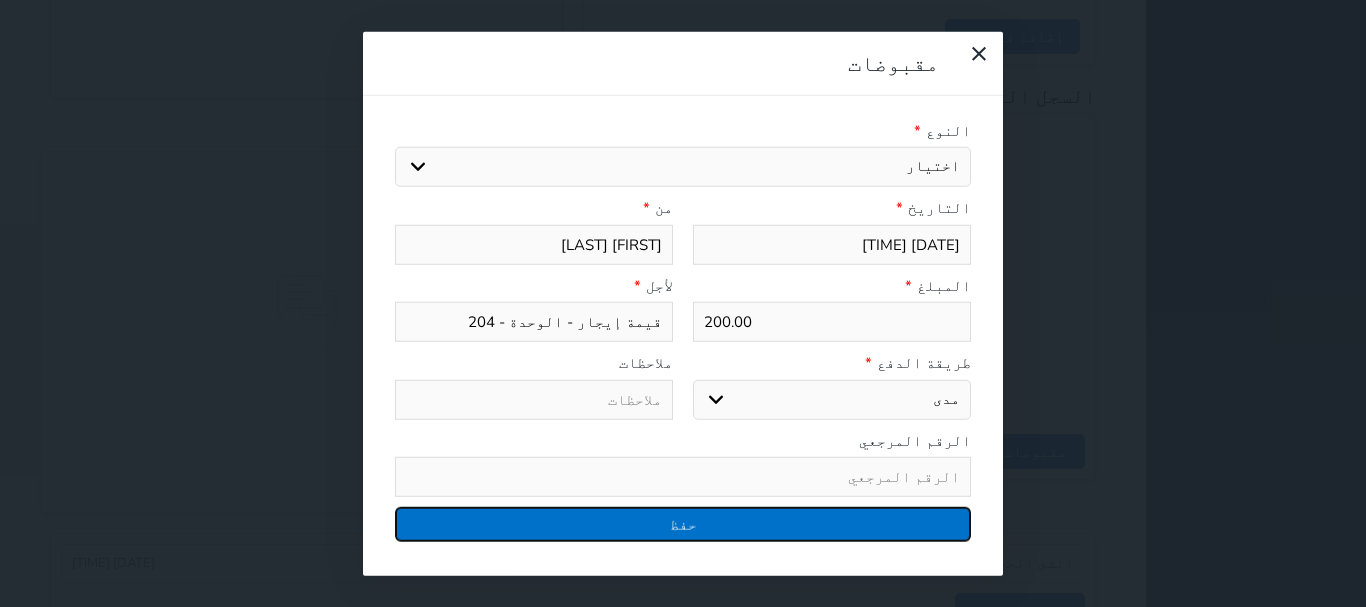 click on "حفظ" at bounding box center [683, 524] 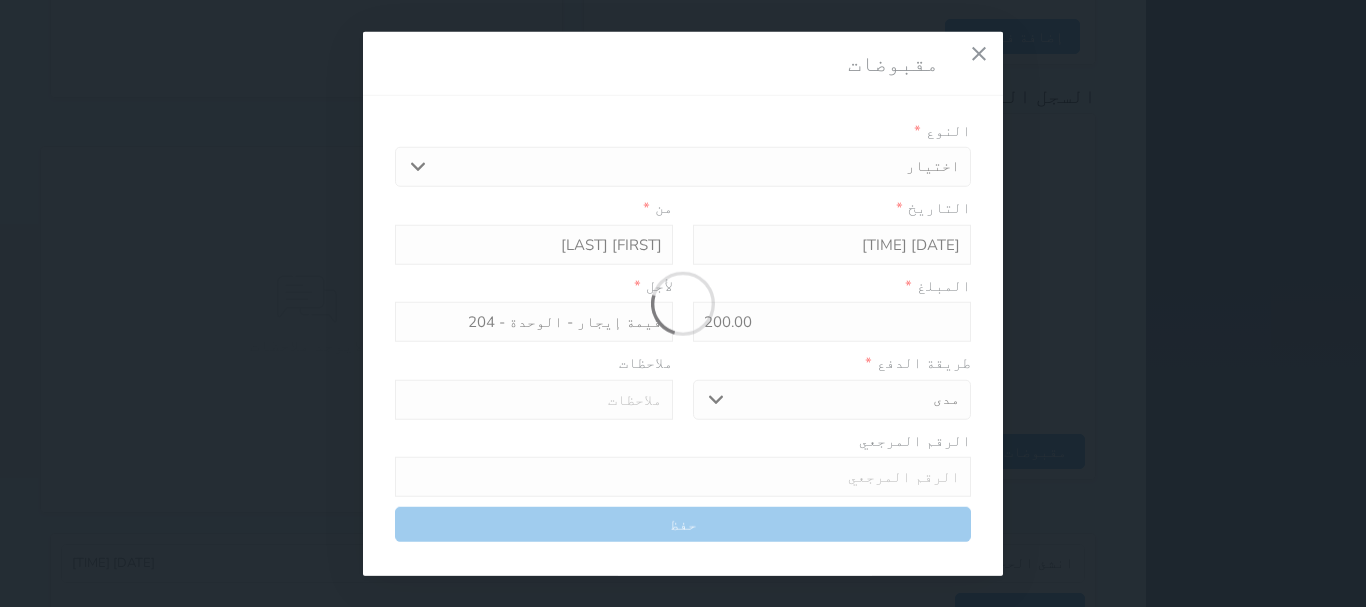 select 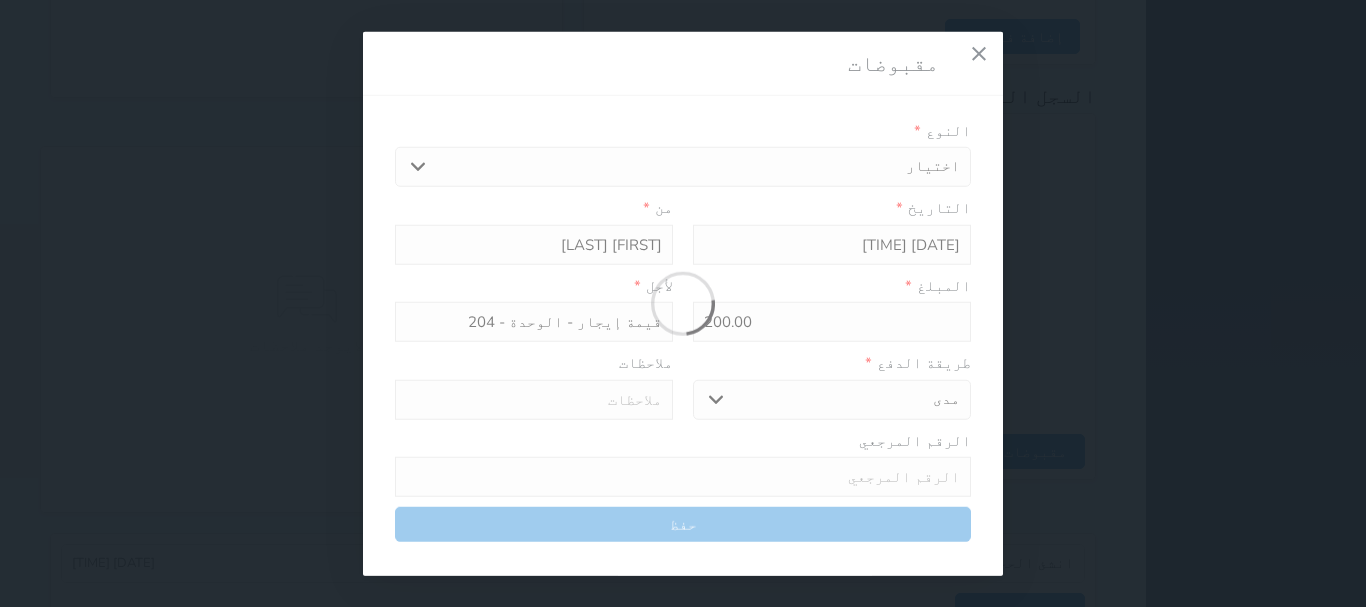 type 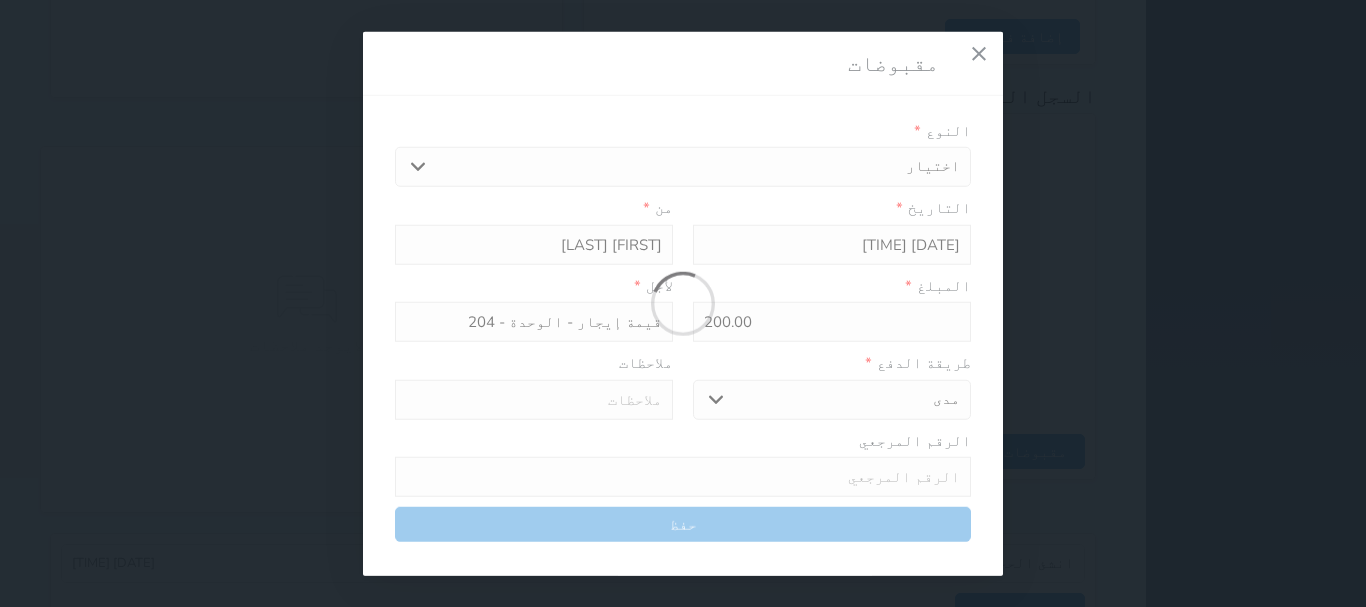 type on "0" 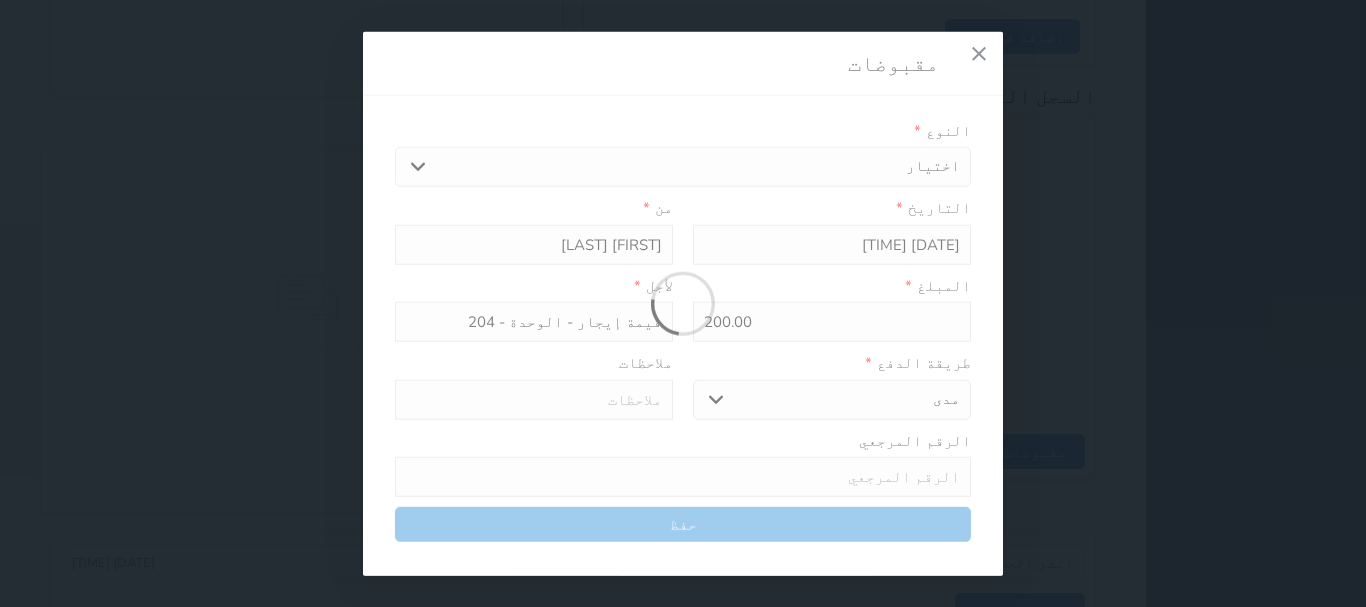 select 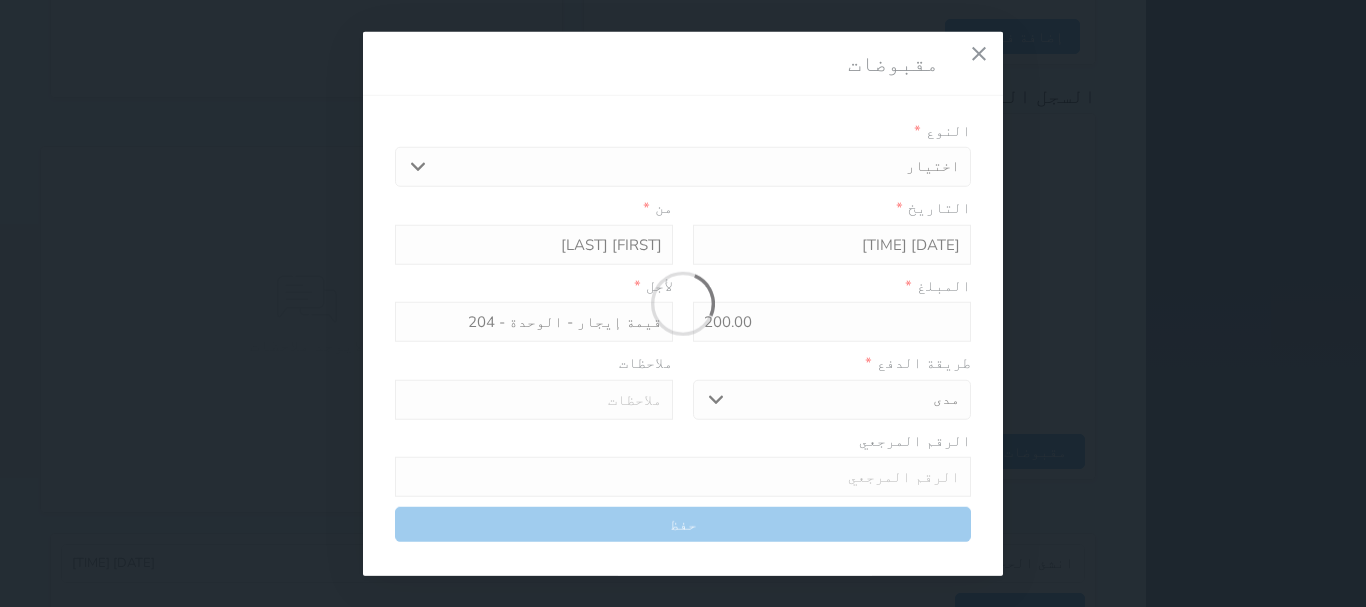 type on "0" 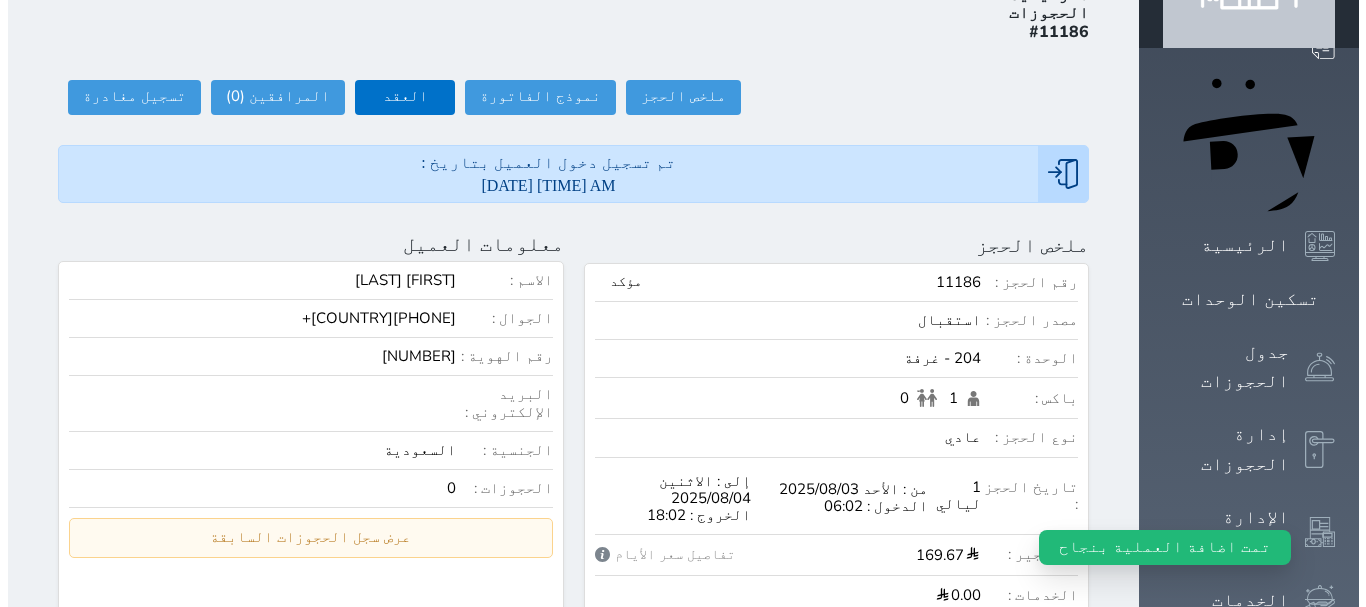 scroll, scrollTop: 0, scrollLeft: 0, axis: both 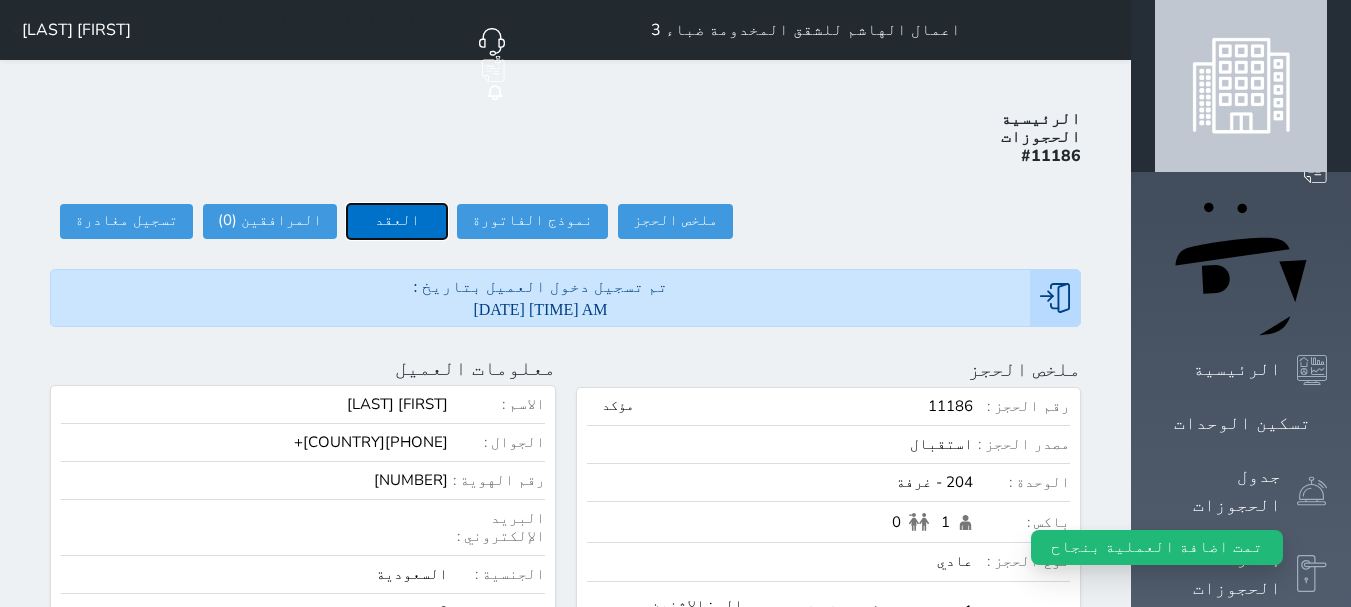 click on "العقد" at bounding box center (397, 221) 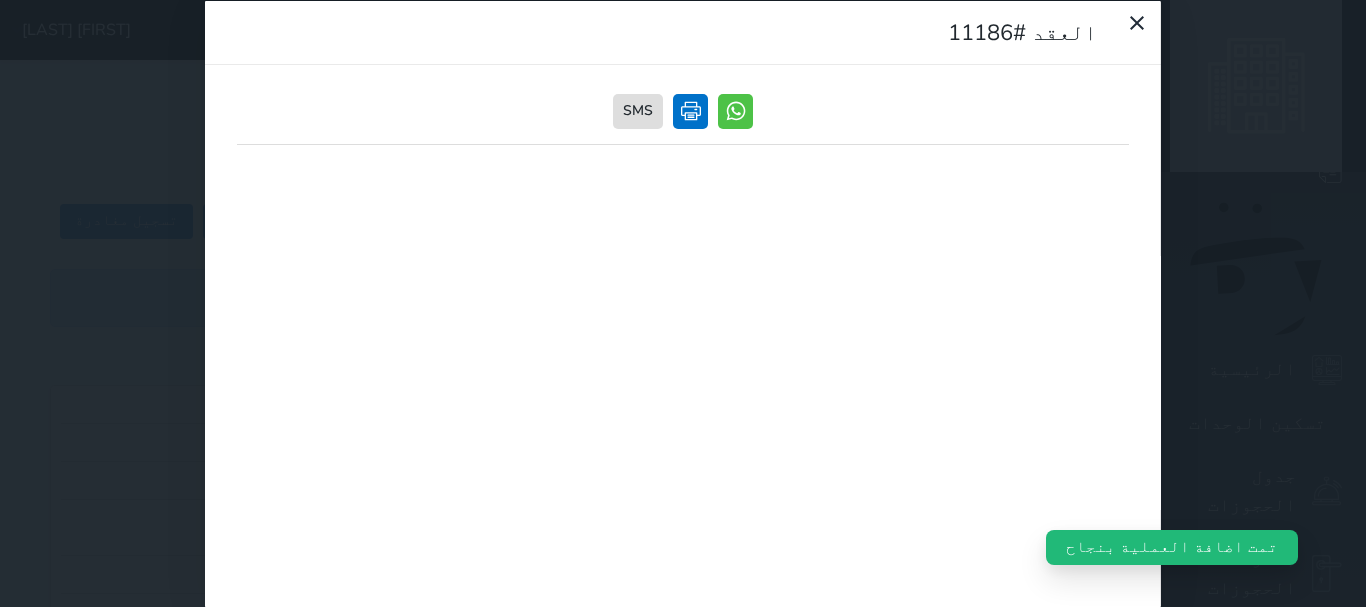click at bounding box center [690, 110] 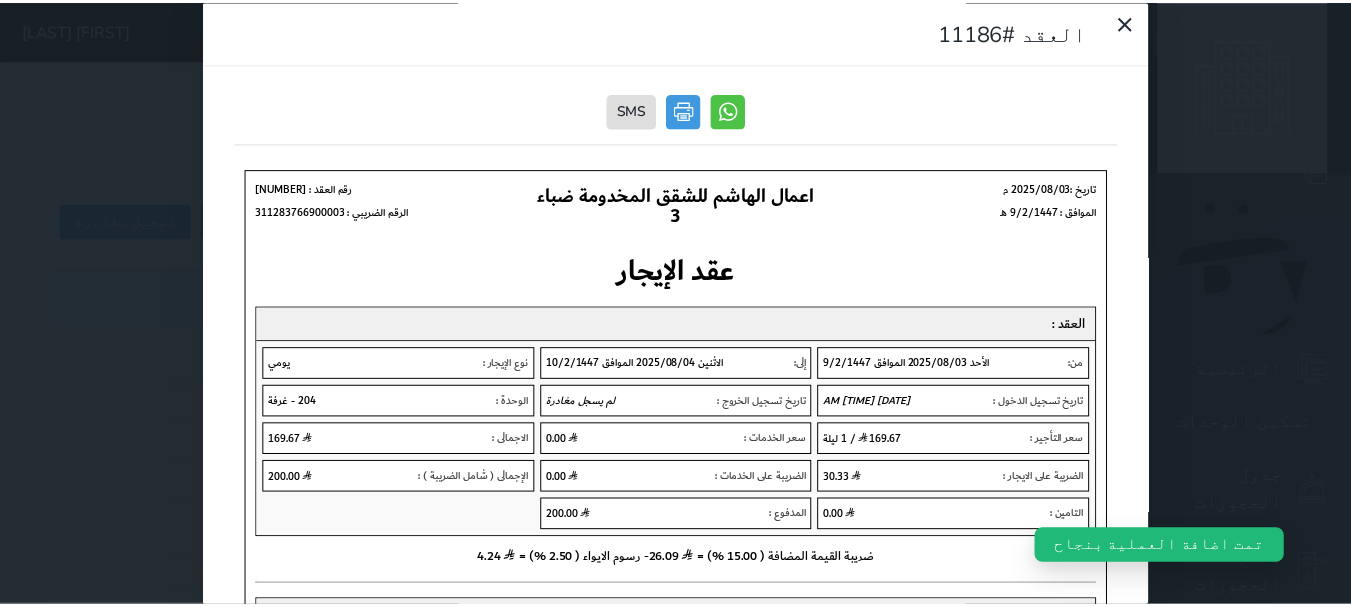 scroll, scrollTop: 0, scrollLeft: 0, axis: both 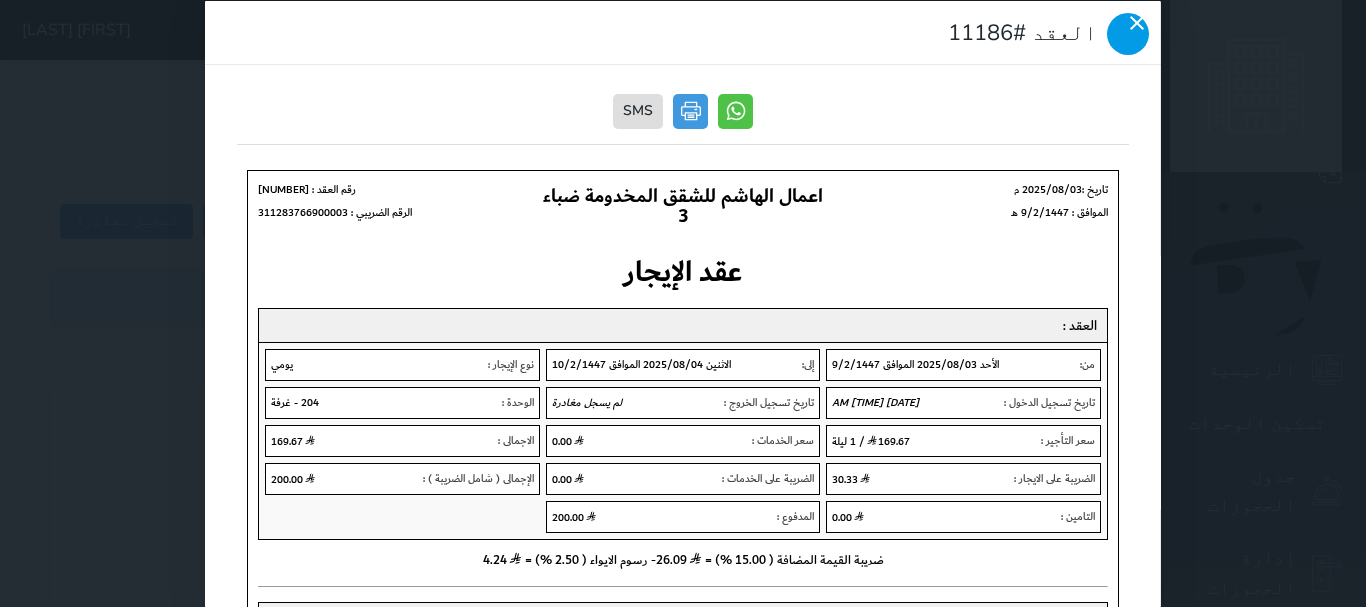 click at bounding box center [1128, 33] 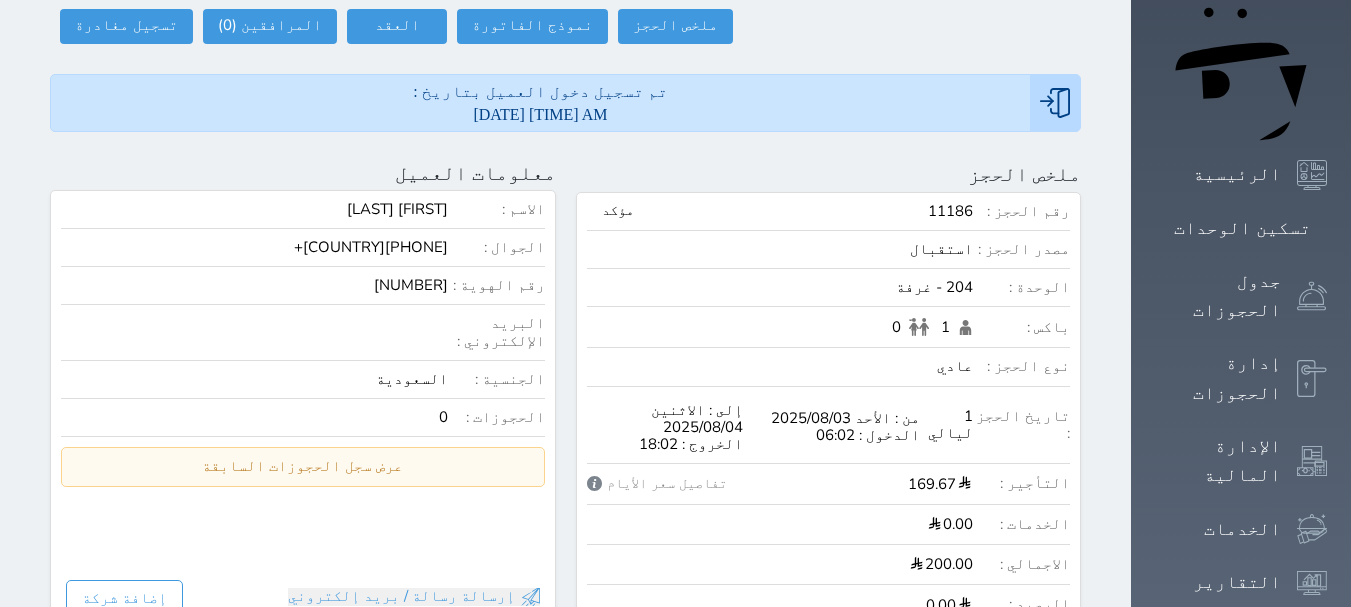scroll, scrollTop: 0, scrollLeft: 0, axis: both 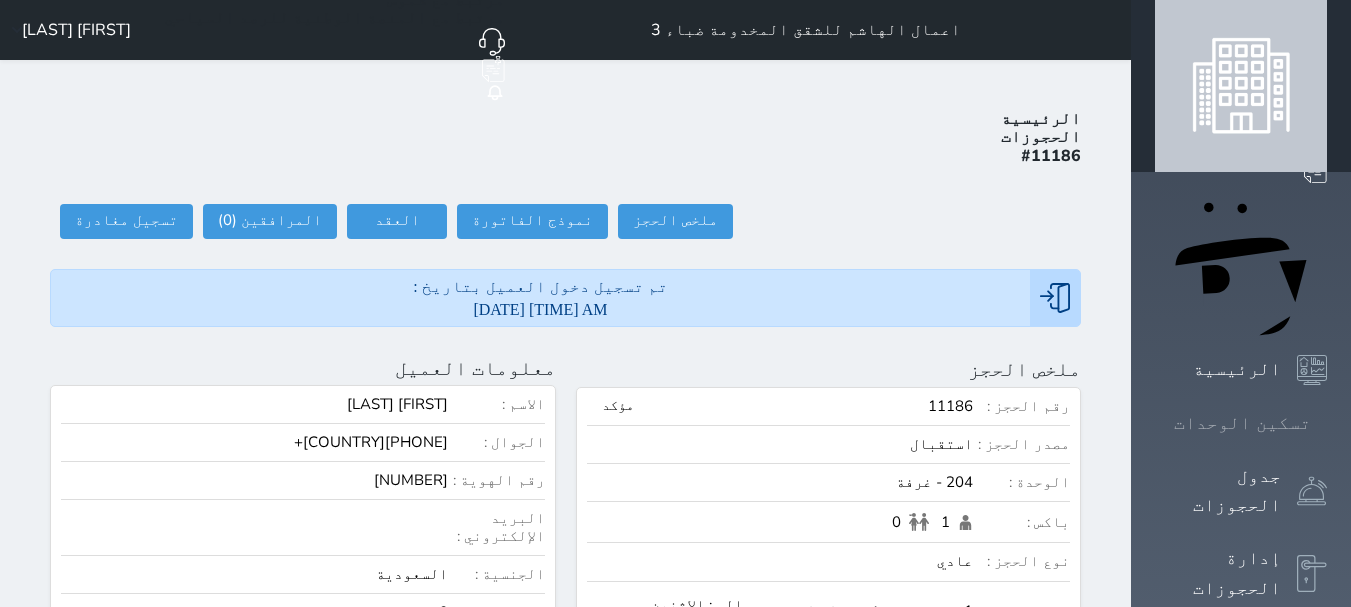 click on "تسكين الوحدات" at bounding box center [1242, 423] 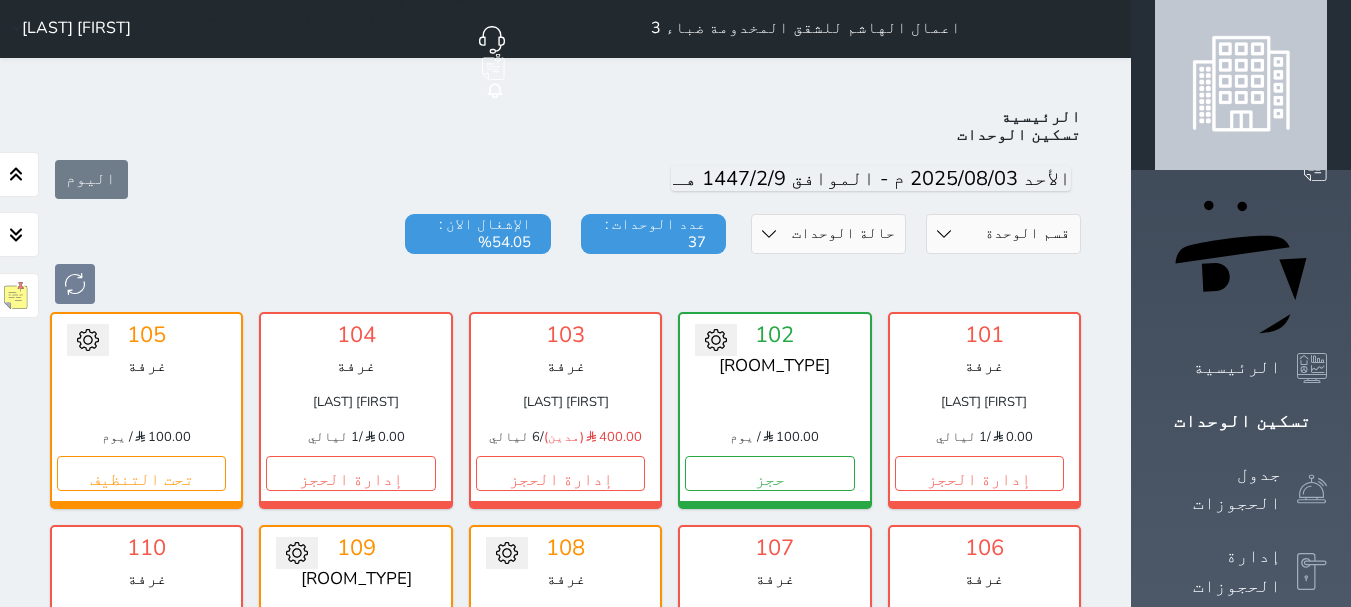 scroll, scrollTop: 0, scrollLeft: 0, axis: both 